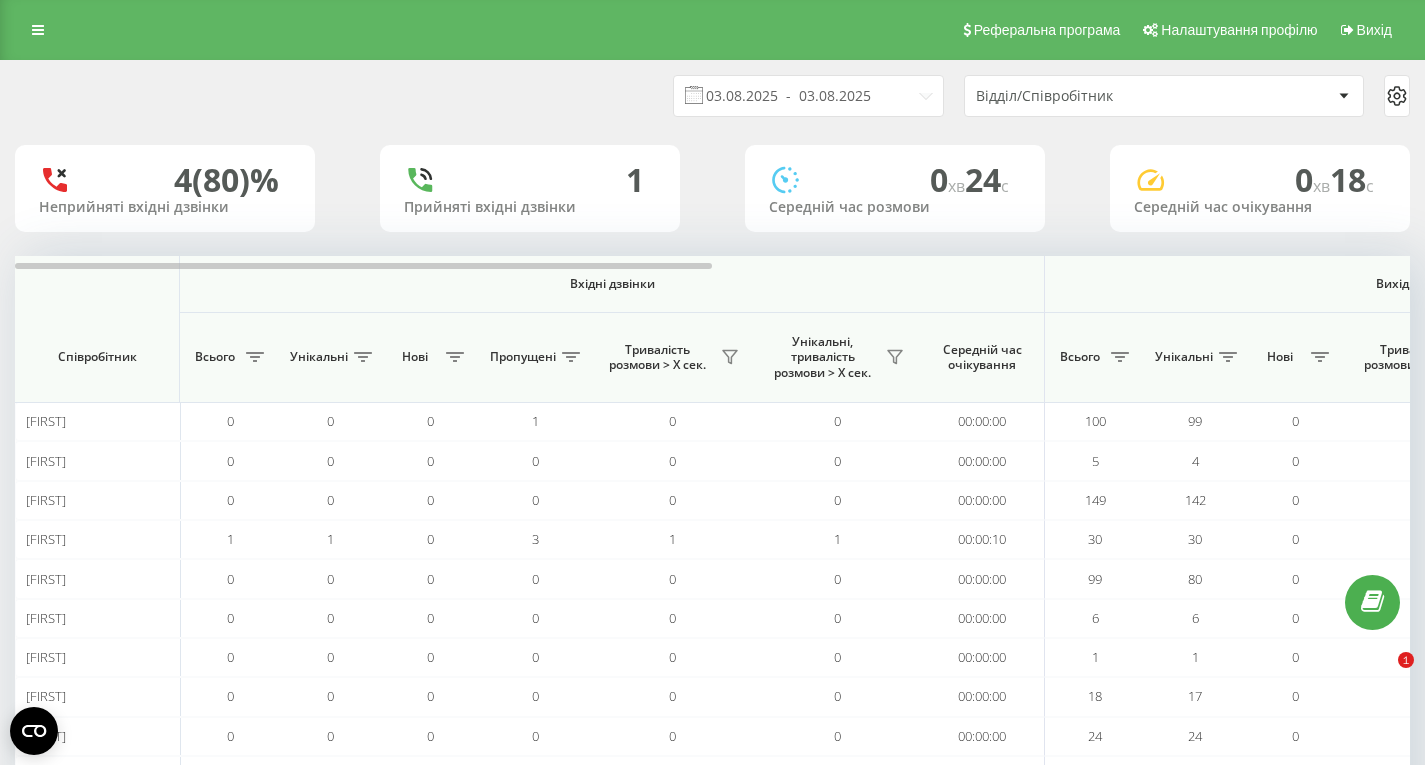 scroll, scrollTop: 13, scrollLeft: 0, axis: vertical 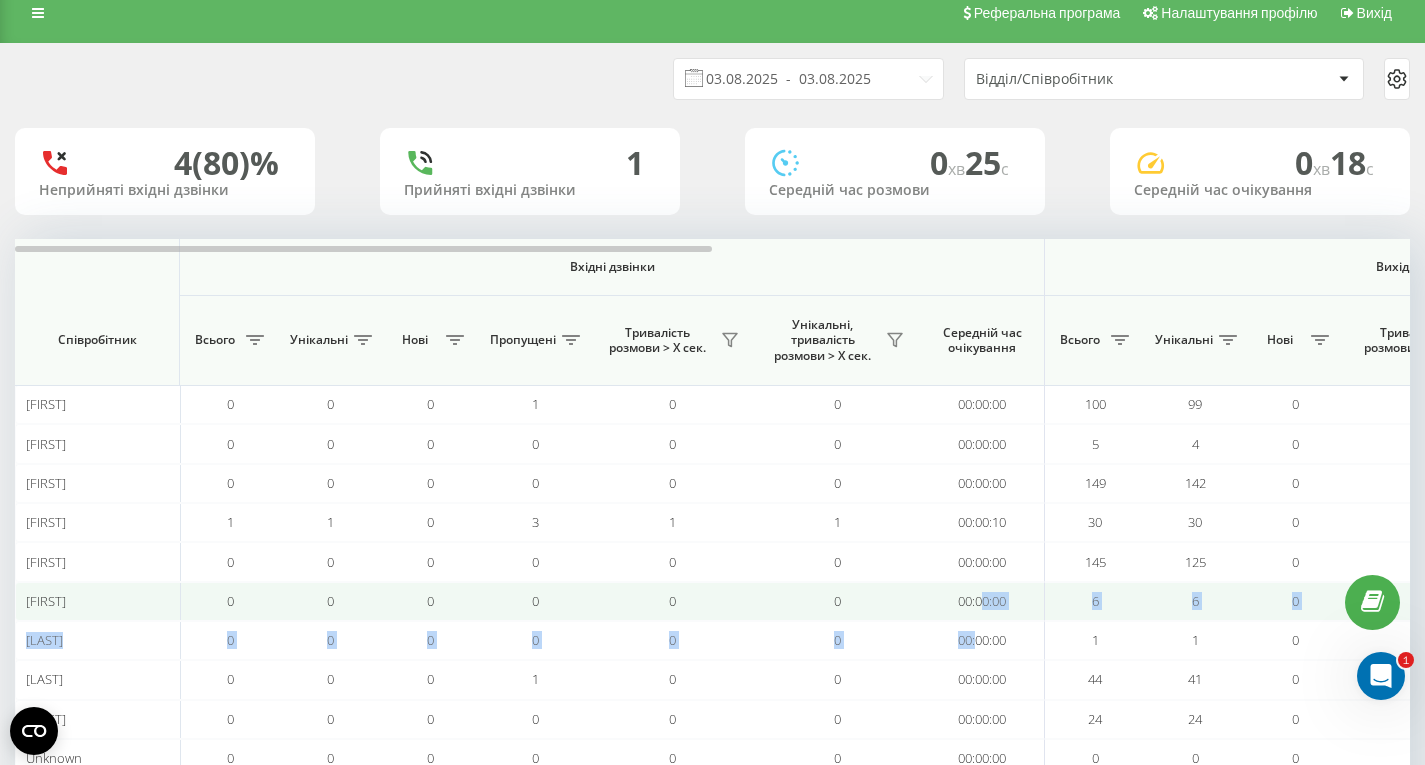 click on "Anastasiia 0 0 0 1 0 0 00:00:00 100 99 0 100 99 00:00:16 100 99 0 00:14:32 00:00:11 00:14:32 100 99 Ann 0 0 0 0 0 0 00:00:00 5 4 0 5 4 00:00:21 5 4 0 00:03:31 00:00:42 00:03:31 5 4 Elliot 0 0 0 0 0 0 00:00:00 149 142 0 149 142 00:00:17 149 142 0 00:48:02 00:00:22 00:48:02 149 142 Eva 1 1 0 3 1 1 00:00:10 30 30 0 30 30 00:00:18 31 31 0 00:04:30 00:00:16 00:04:30 31 31 Evelyn 0 0 0 0 0 0 00:00:00 145 125 0 145 125 00:00:21 145 125 0 00:47:59 00:00:33 00:47:59 145 125 Niko 0 0 0 0 0 0 00:00:00 6 6 0 6 6 00:00:17 6 6 0 00:03:59 00:01:00 00:03:59 6 6 Petra 0 0 0 0 0 0 00:00:00 1 1 0 1 1 00:00:05 1 1 0 00:00:33 00:00:33 00:00:33 1 1 Sierra 0 0 0 1 0 0 00:00:00 44 41 0 44 41 00:00:20 44 41 0 00:17:48 00:00:31 00:17:48 44 41 Stella 0 0 0 0 0 0 00:00:00 24 24 0 24 24 00:00:23 24 24 0 00:14:14 00:00:50 00:14:14 24 24 Unknown 0 0 0 0 0 0 00:00:00 0 0 0 0 0 00:00:00 25 19 12 00:00:00 00:00:00 00:00:00 25 19" at bounding box center (1410, 581) 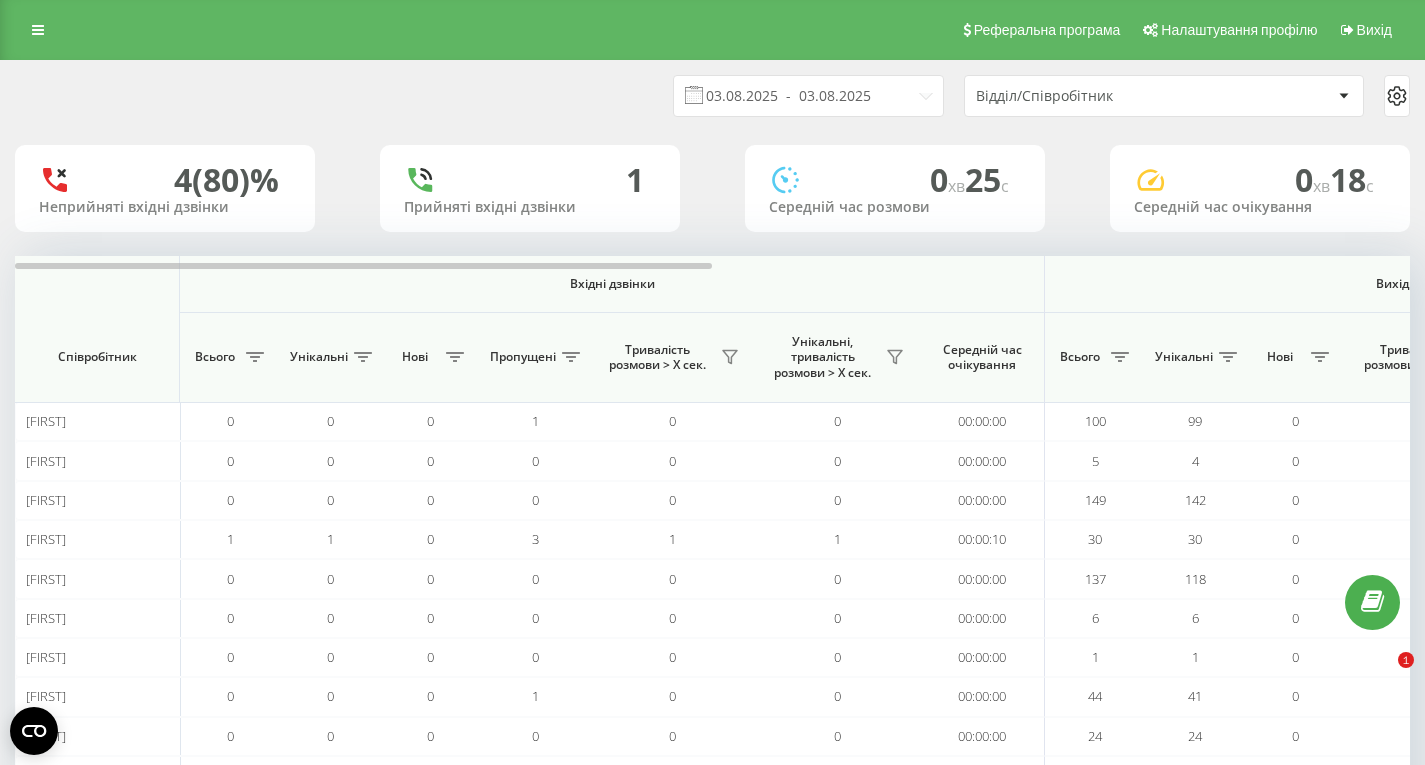 scroll, scrollTop: 0, scrollLeft: 0, axis: both 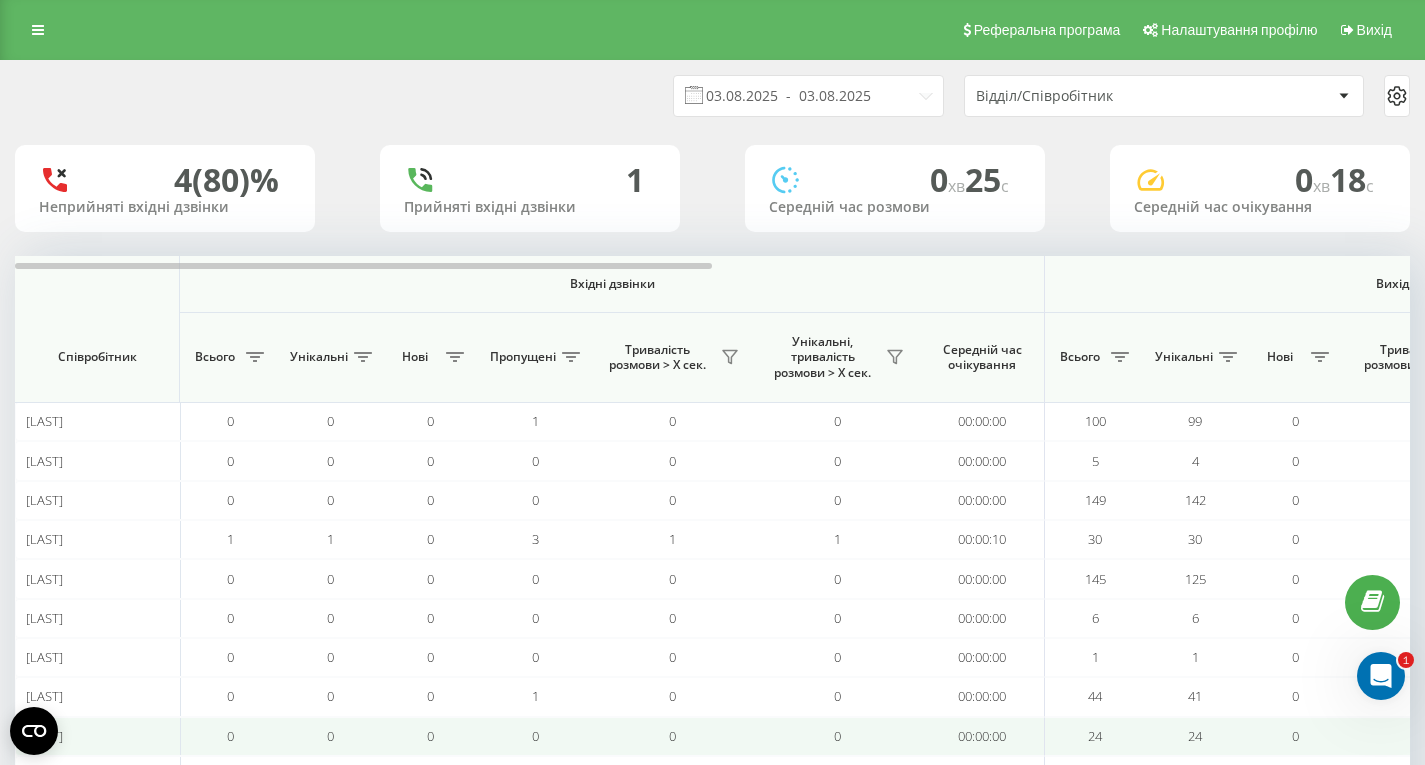 click on "00:00:00" at bounding box center [982, 736] 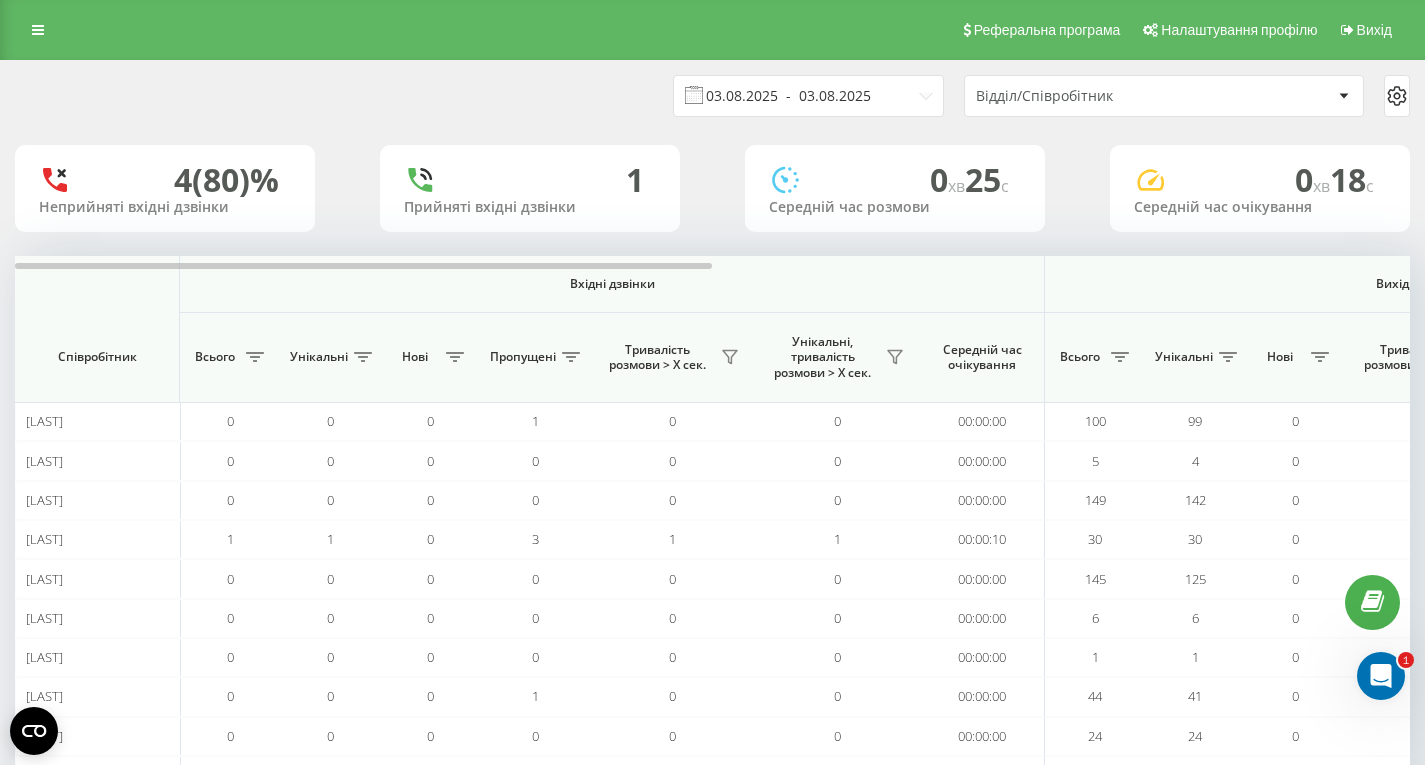 click on "03.08.2025  -  03.08.2025" at bounding box center (808, 96) 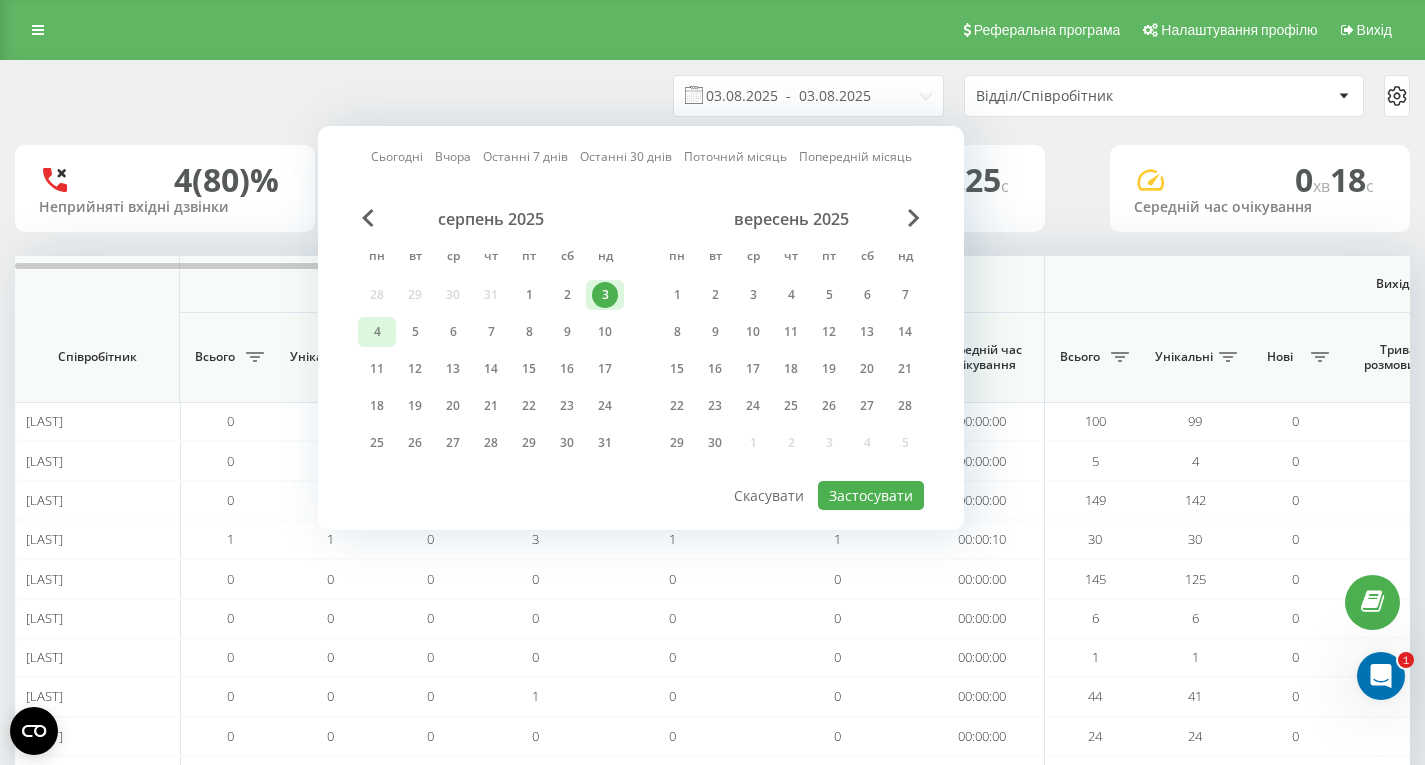 click on "4" at bounding box center (377, 332) 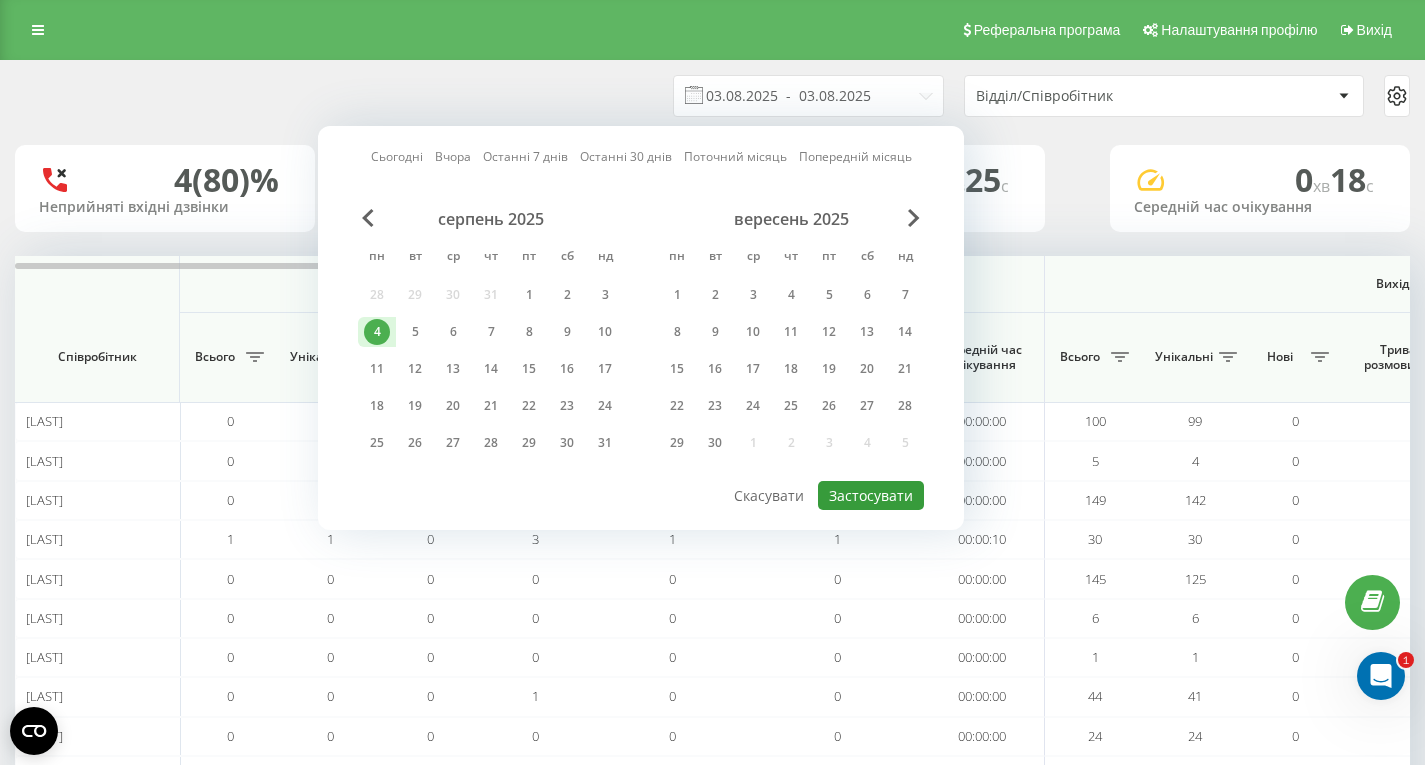 click on "Застосувати" at bounding box center (871, 495) 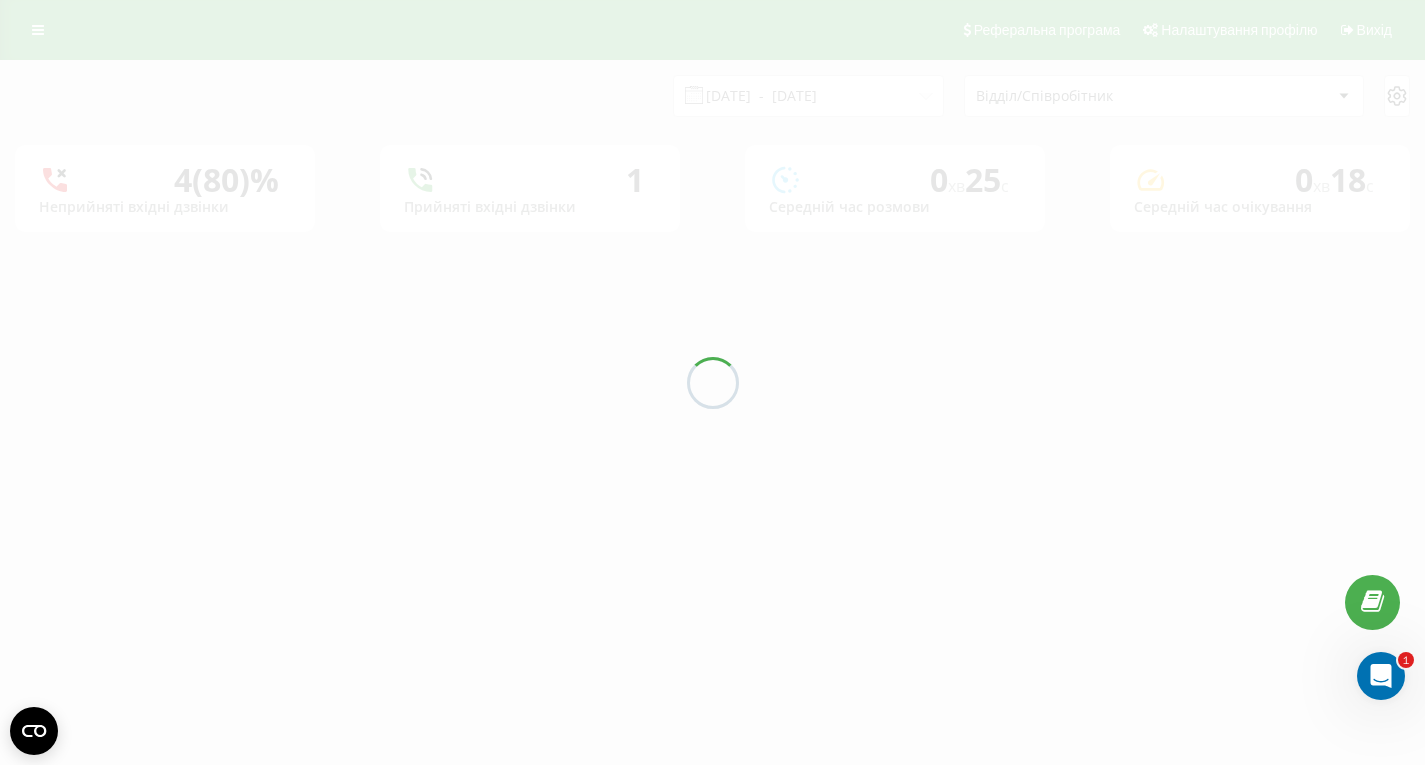 type on "04.08.2025  -  04.08.2025" 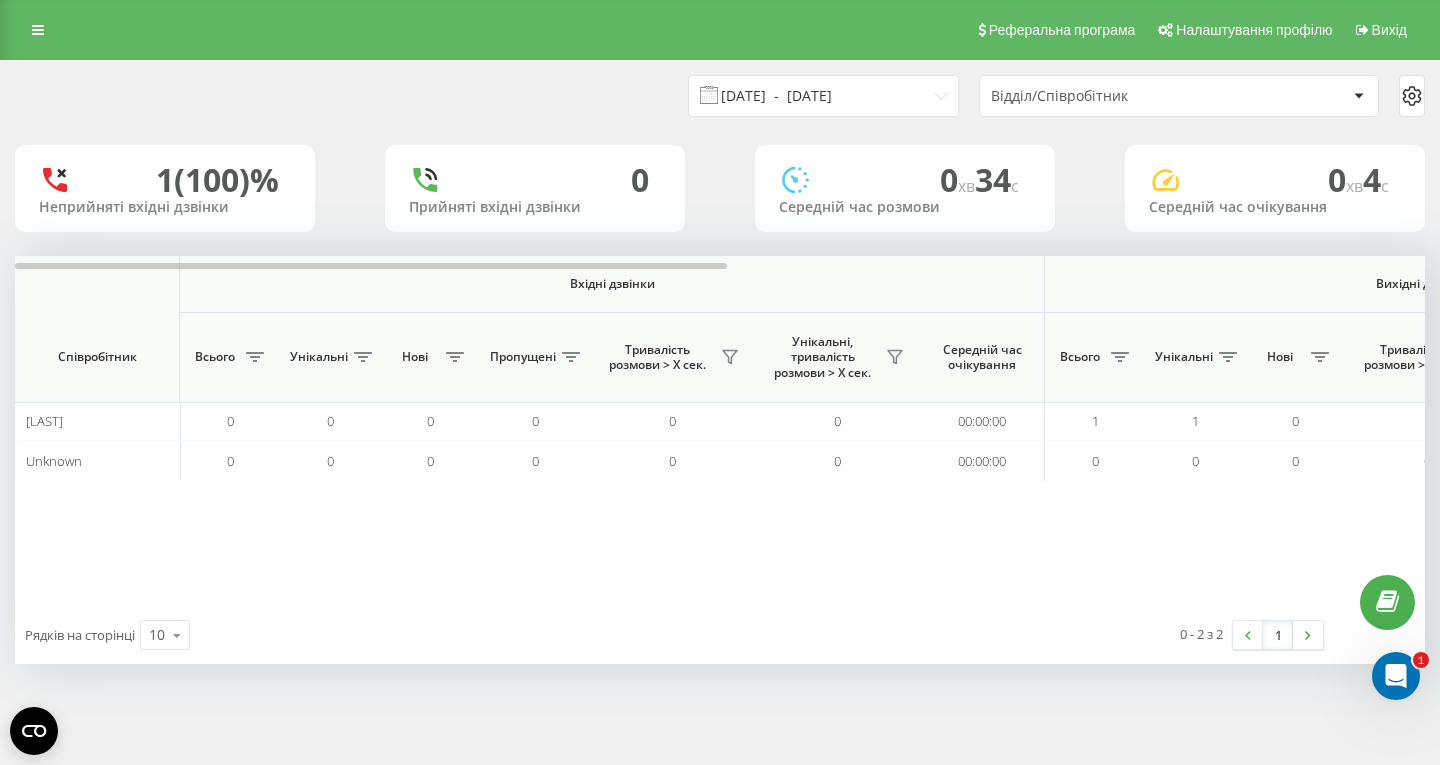 click on "04.08.2025  -  04.08.2025" at bounding box center [823, 96] 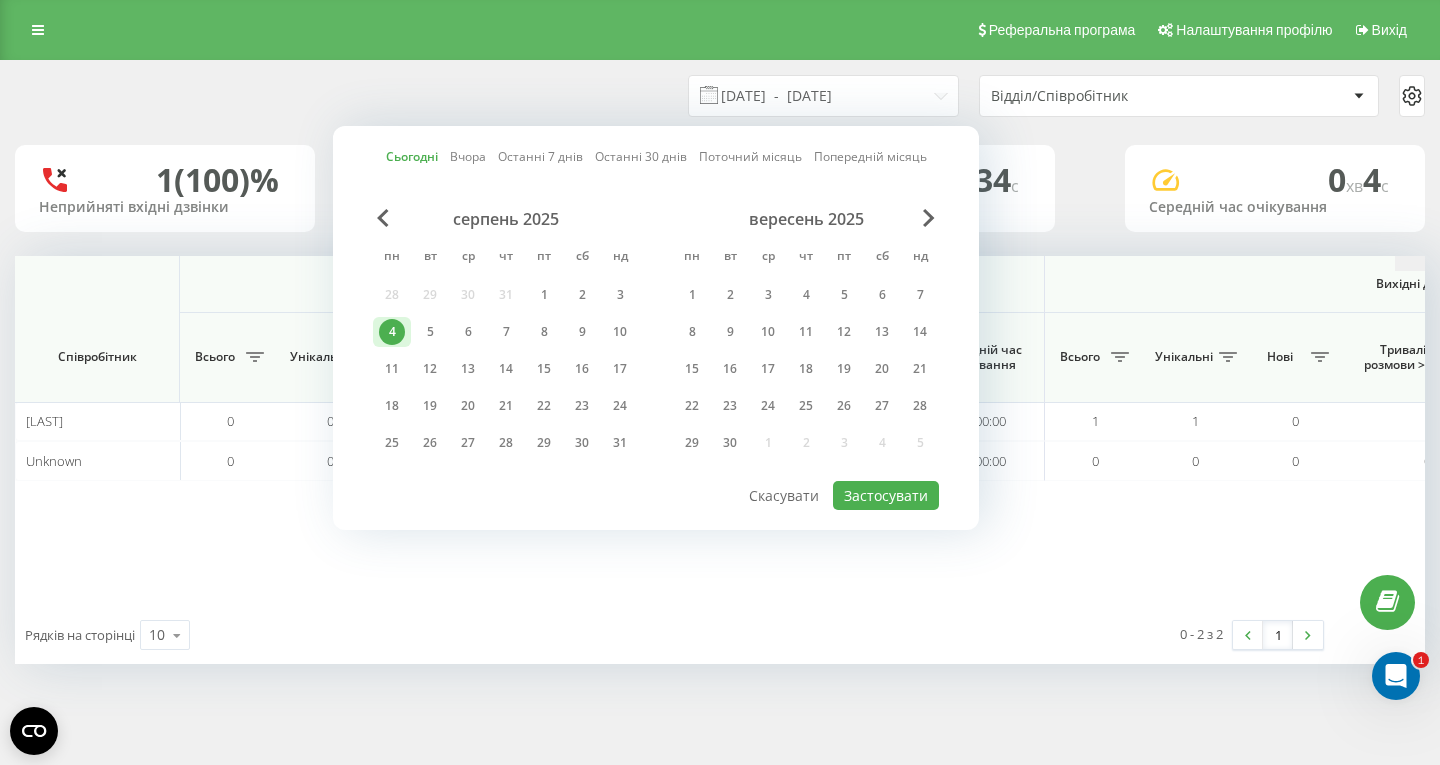 click at bounding box center (2100, 263) 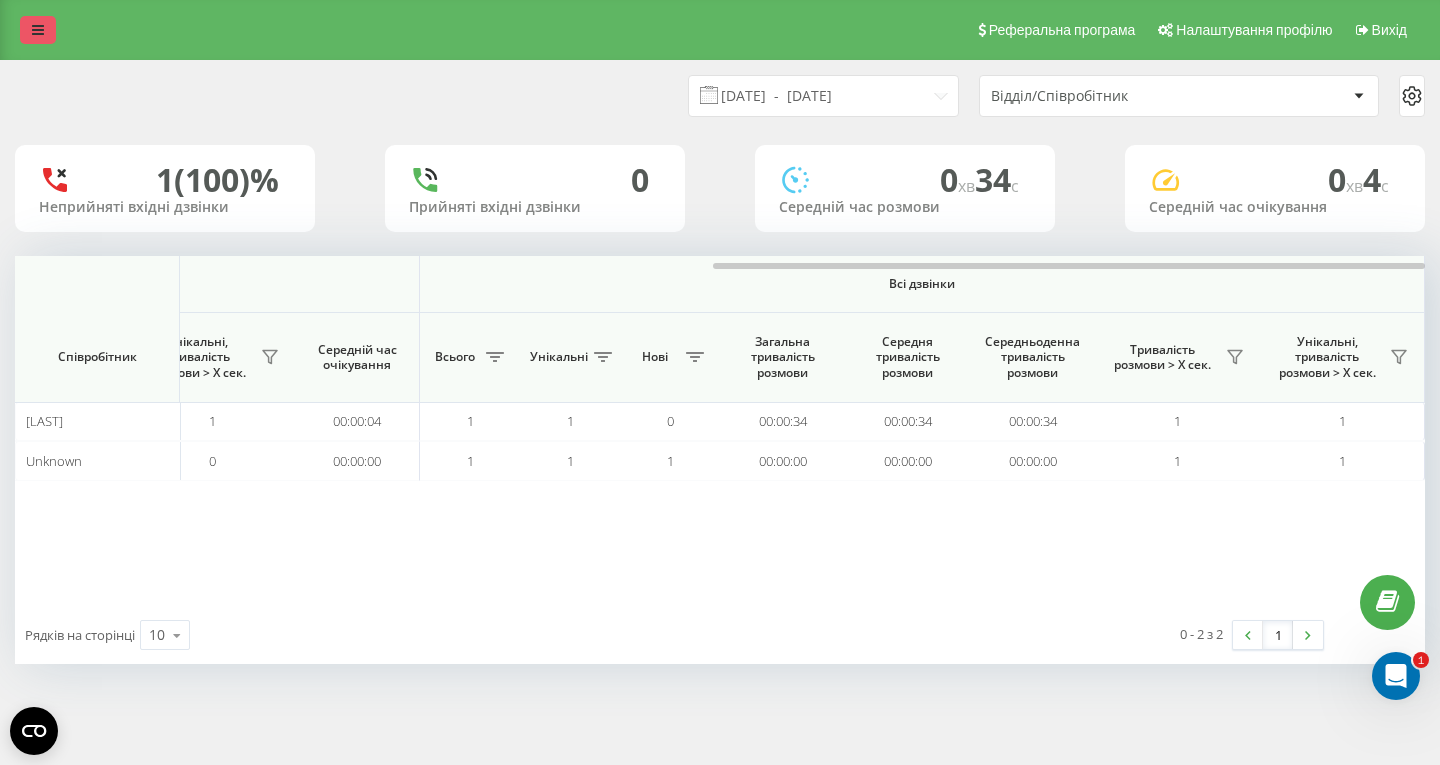 click at bounding box center [38, 30] 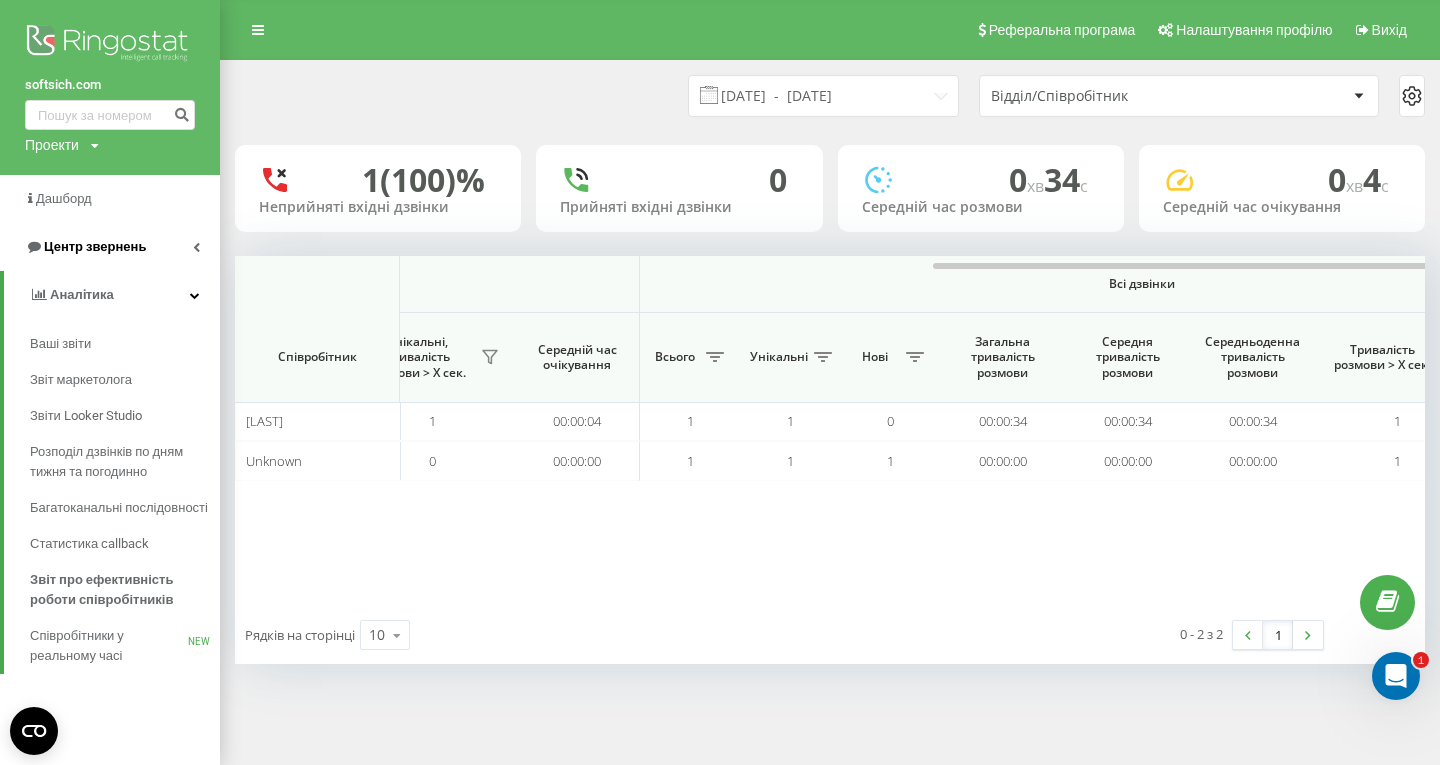 click on "Центр звернень" at bounding box center (95, 246) 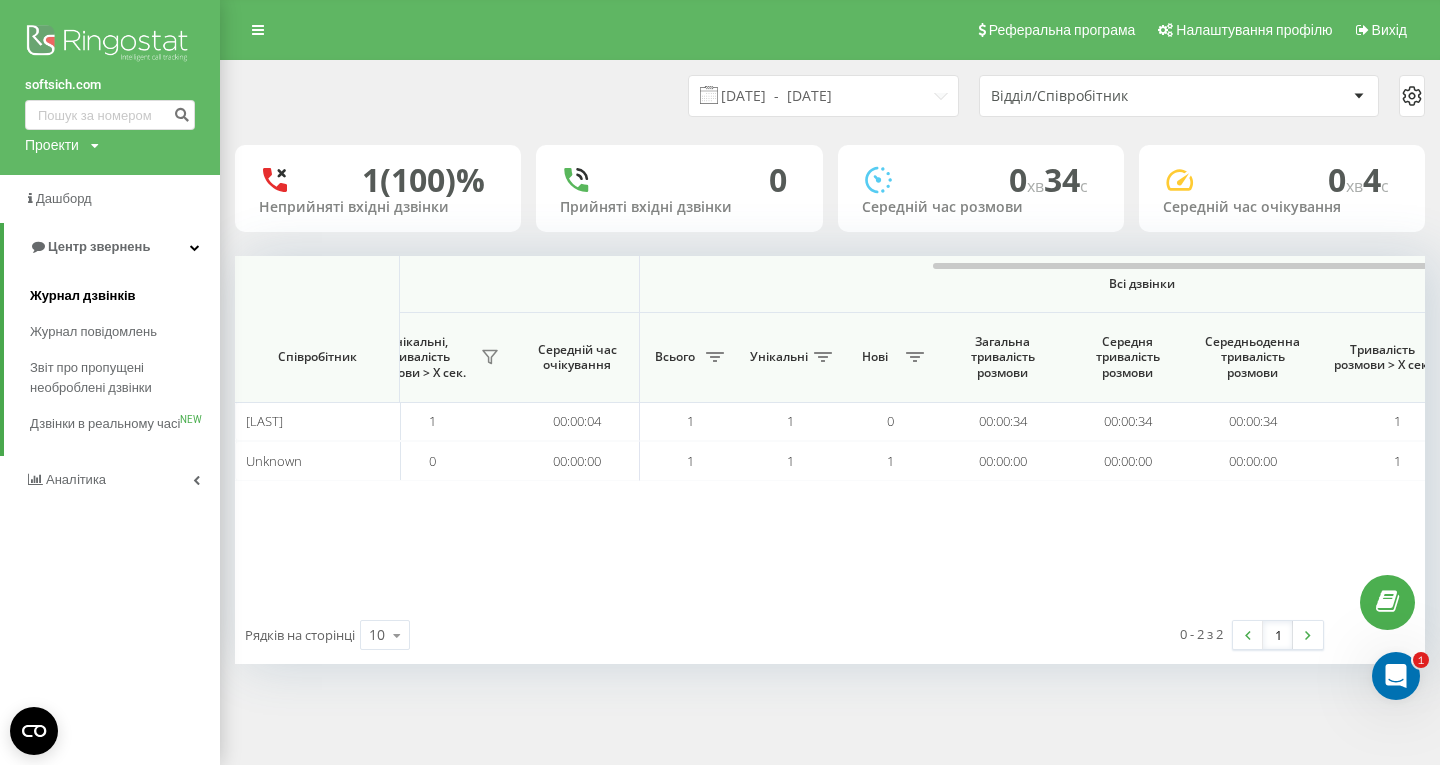 click on "Журнал дзвінків" at bounding box center [83, 296] 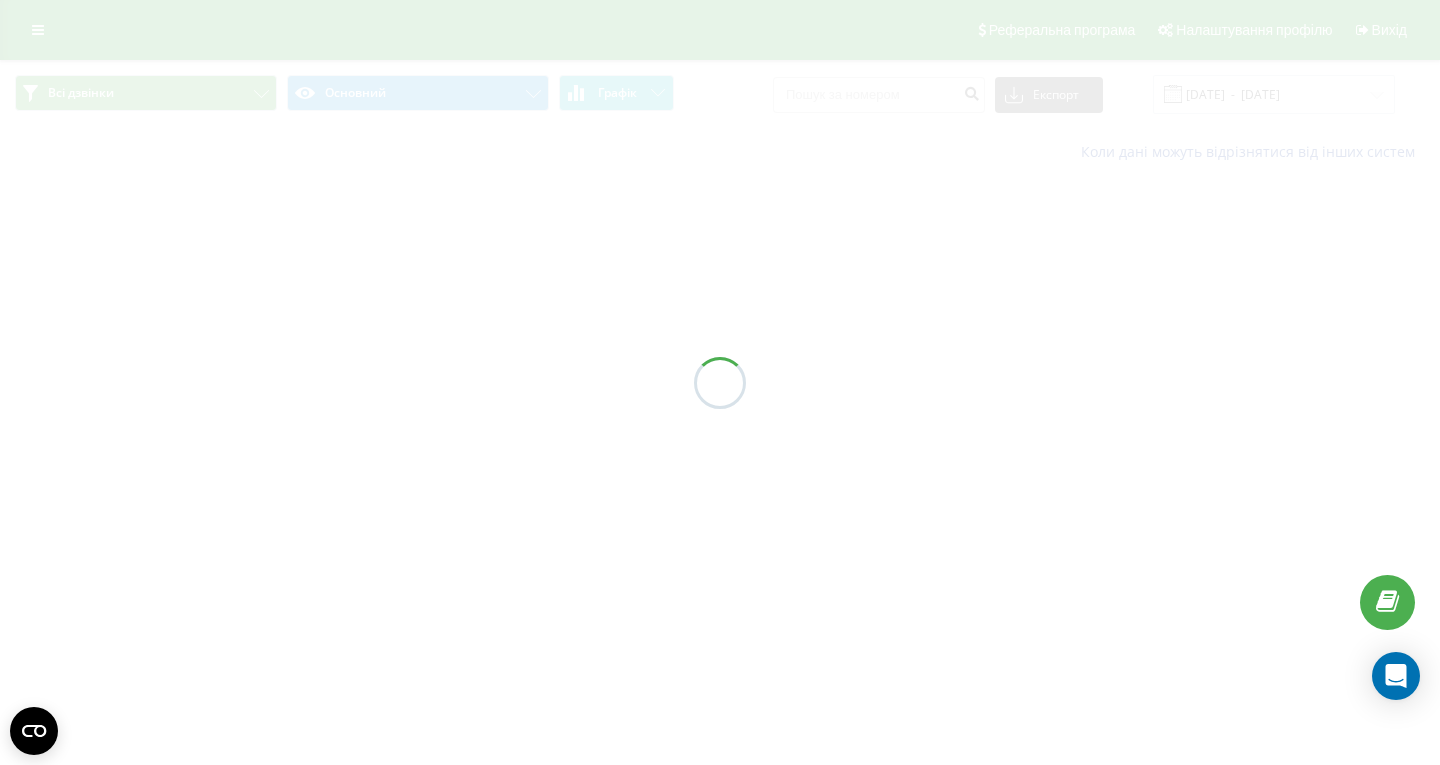 scroll, scrollTop: 0, scrollLeft: 0, axis: both 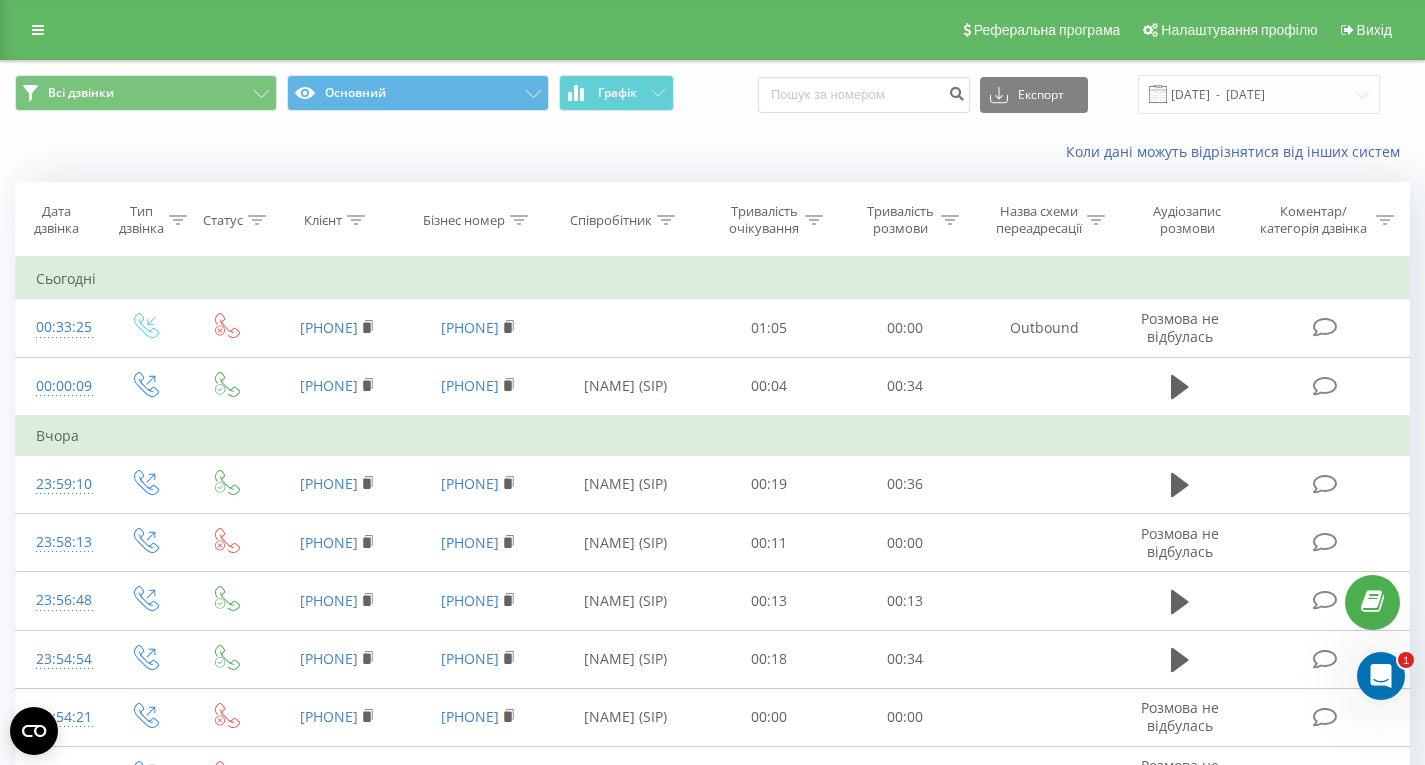 click 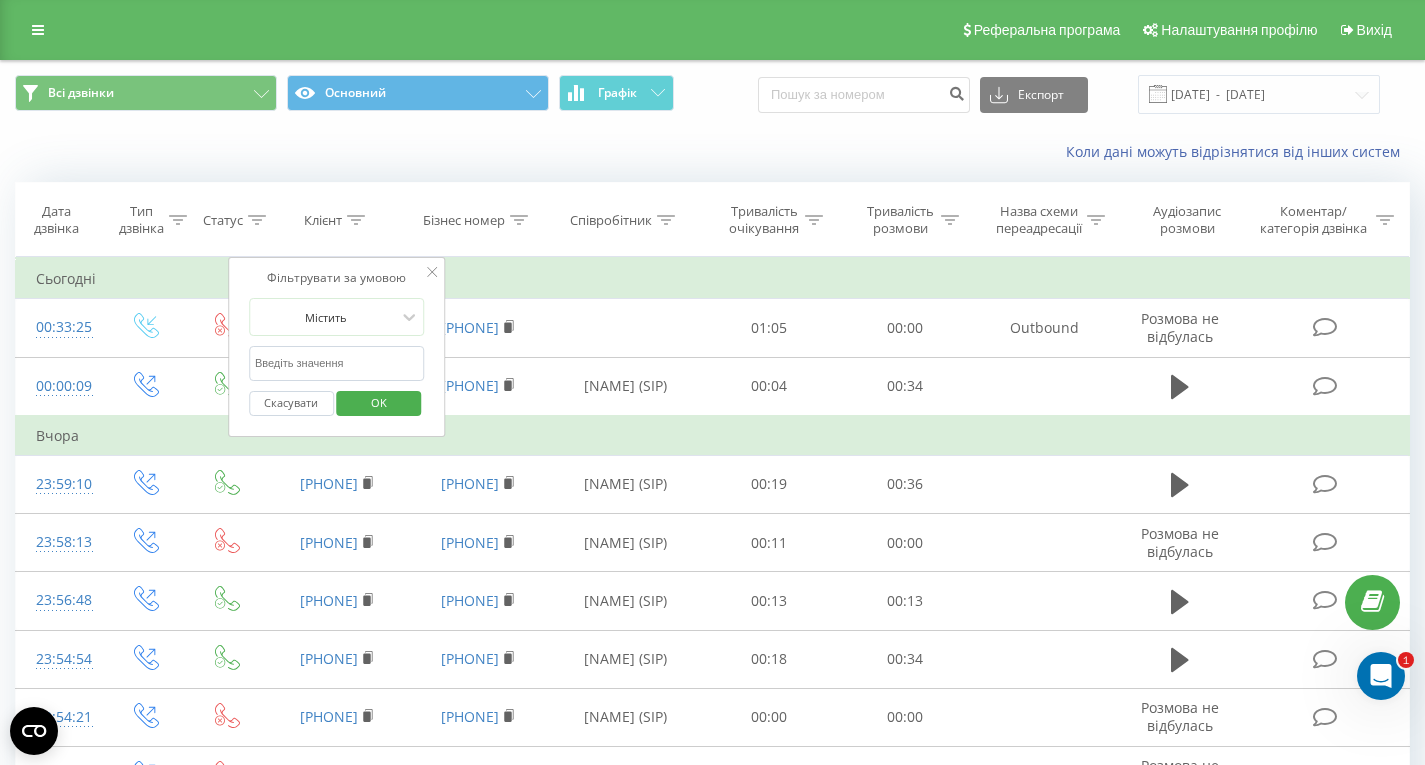 click at bounding box center [337, 363] 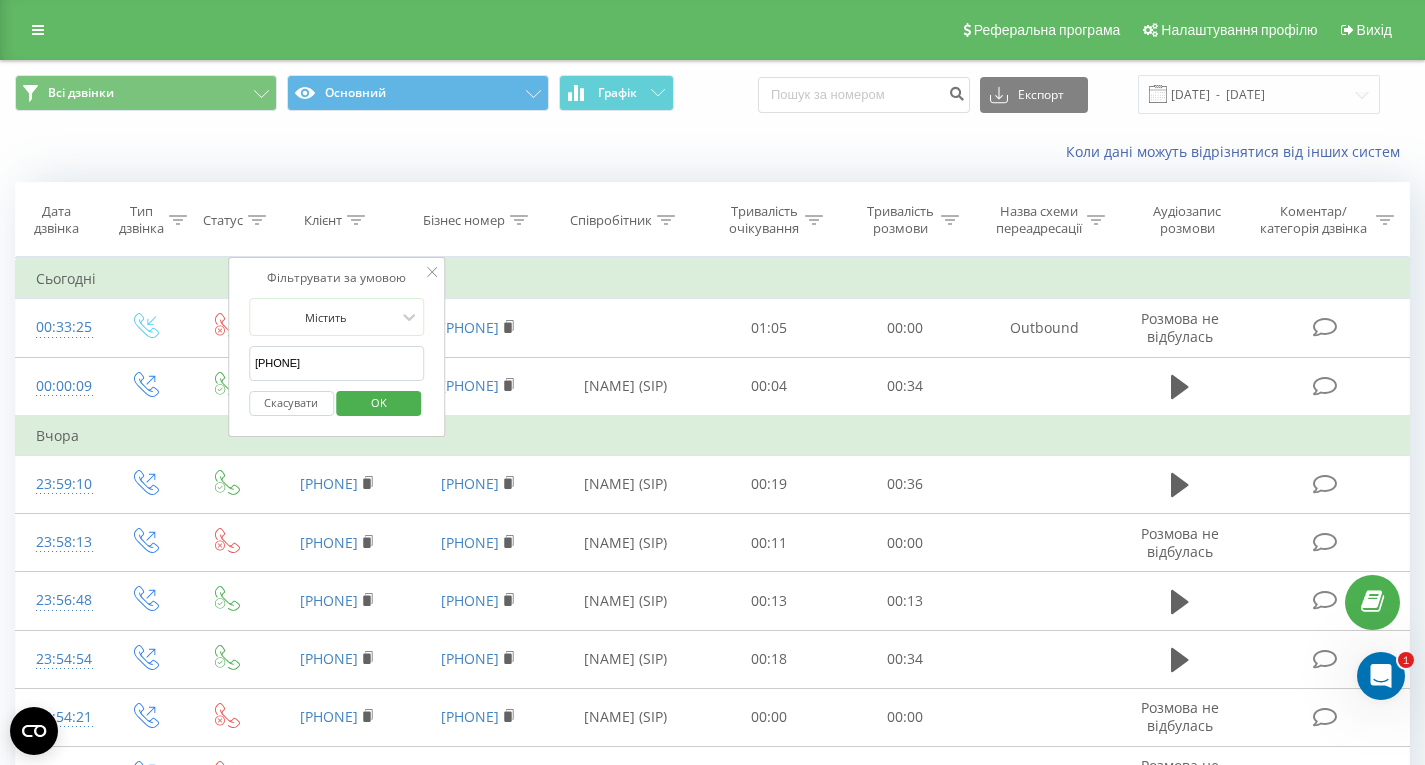 click on "OK" at bounding box center (379, 403) 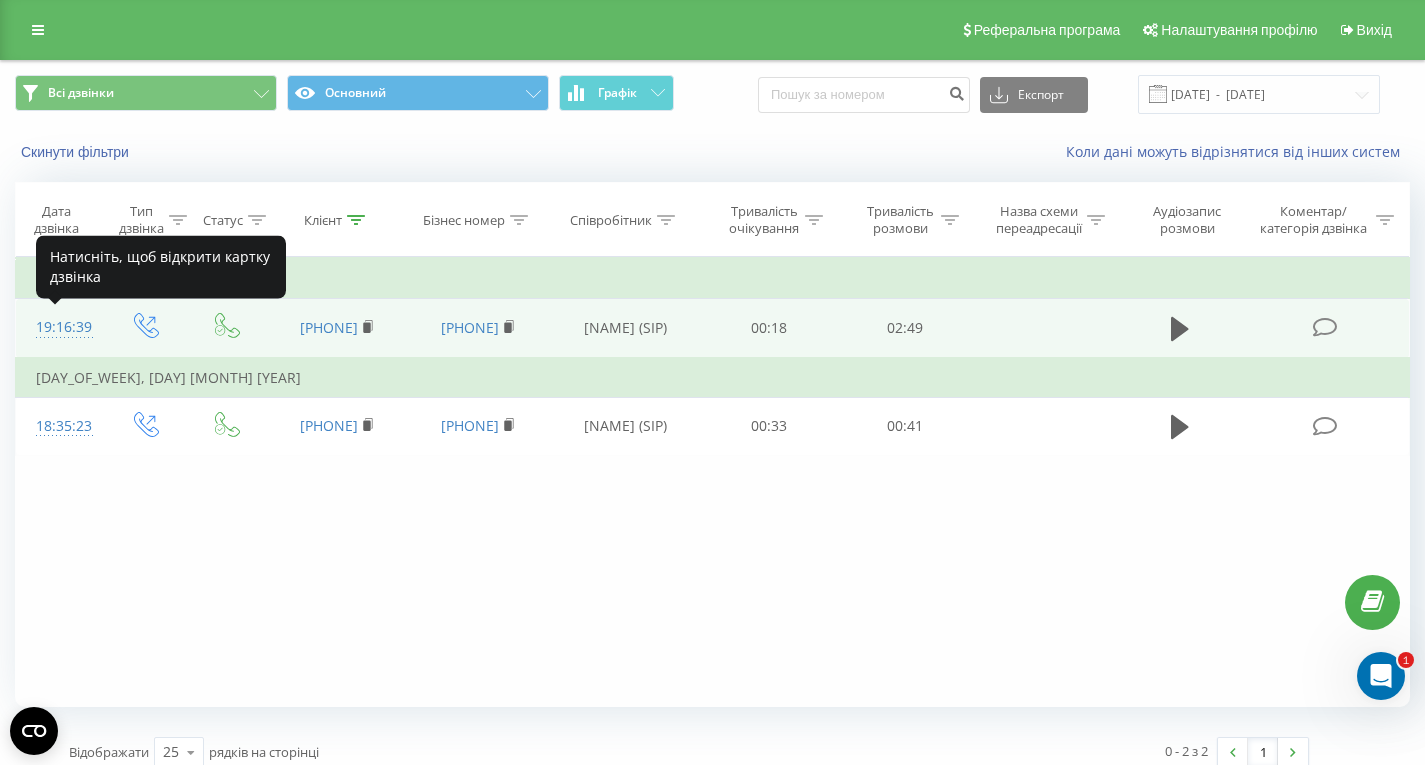 click on "19:16:39" at bounding box center [59, 327] 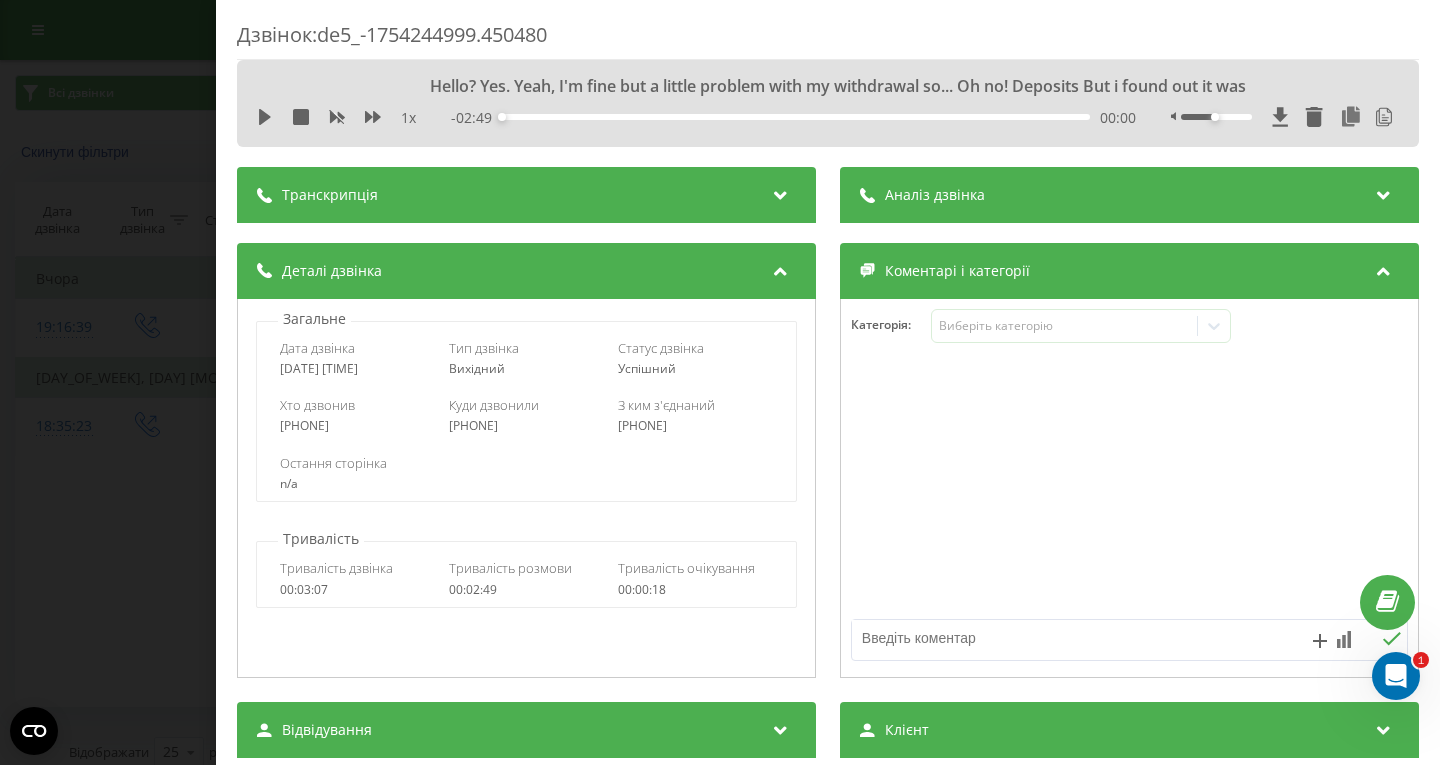 click on "Транскрипція" at bounding box center (526, 195) 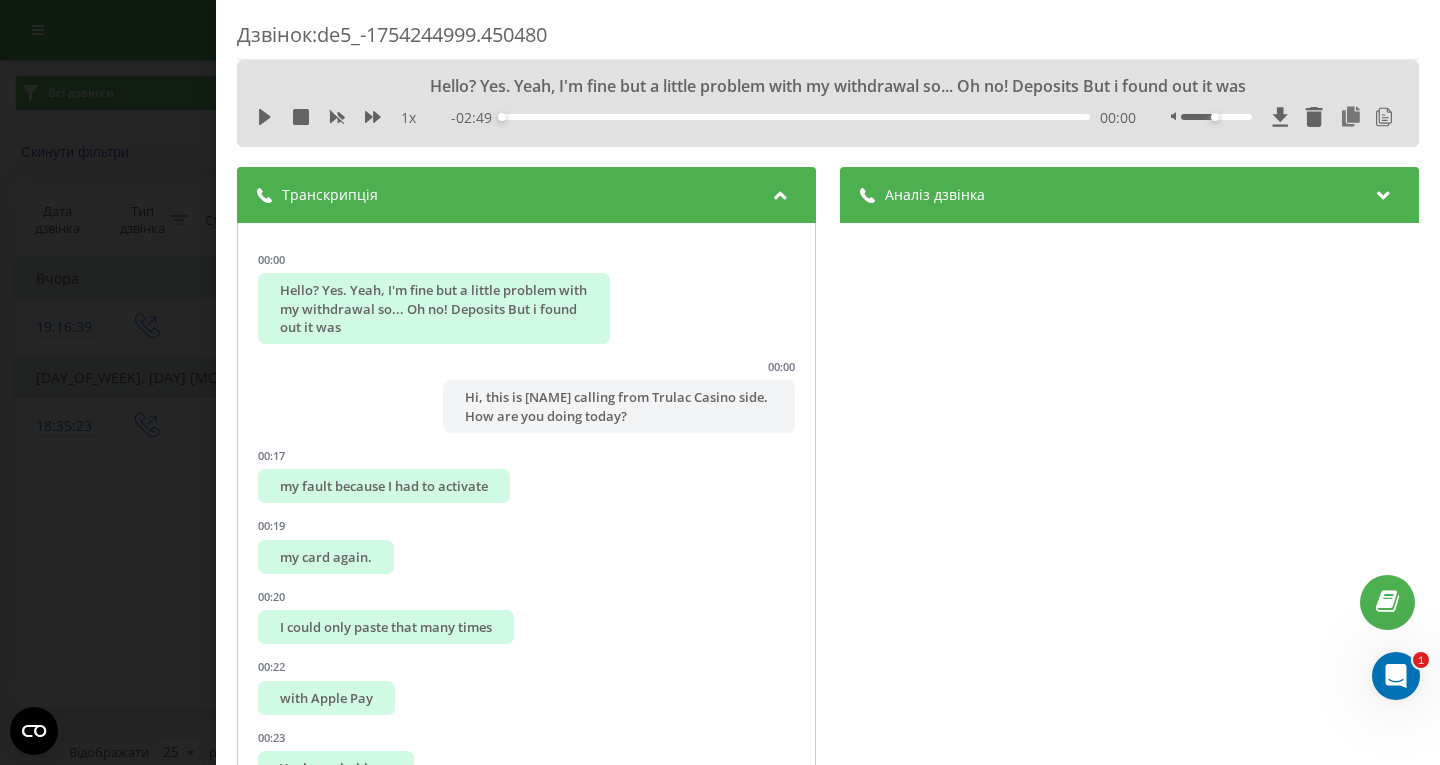click on "Аналіз дзвінка" at bounding box center (1129, 195) 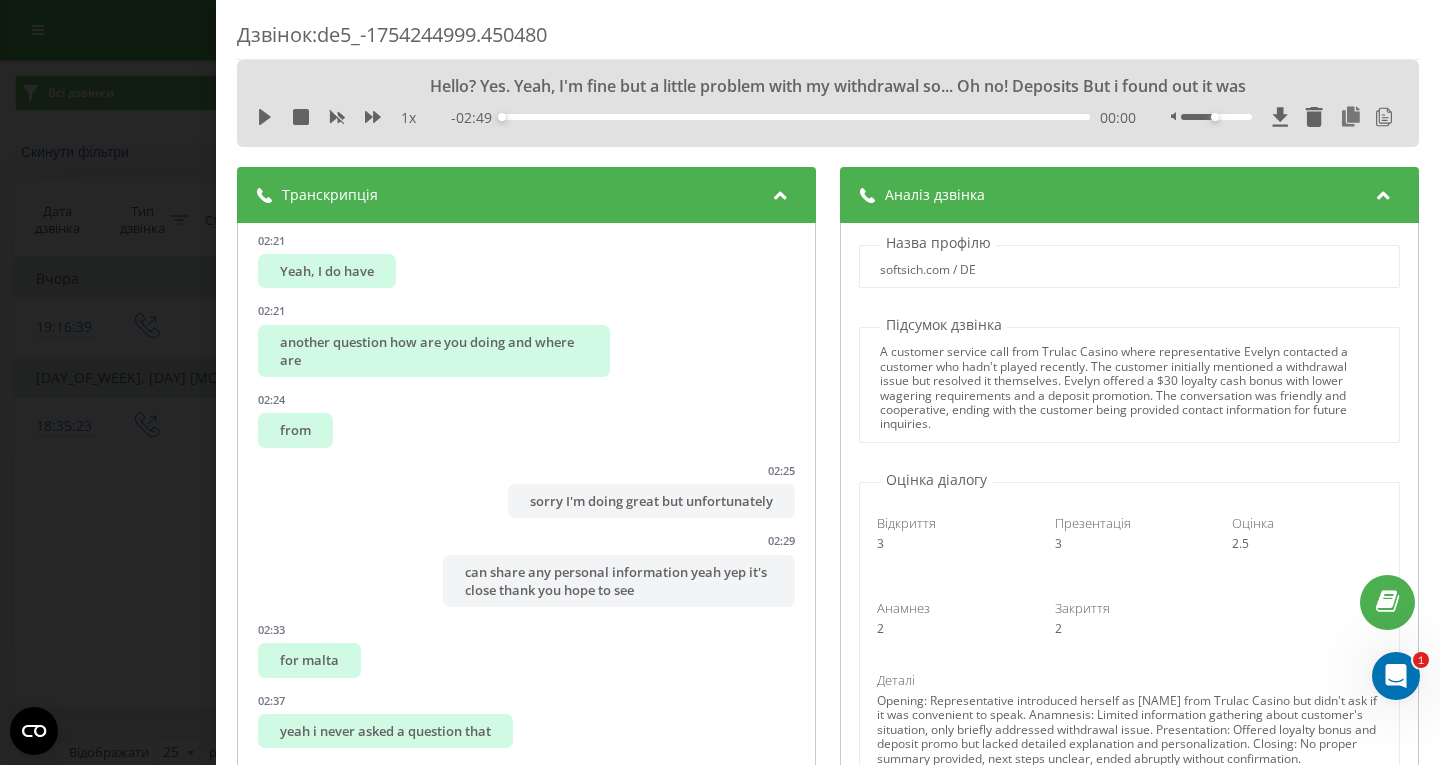 scroll, scrollTop: 3380, scrollLeft: 0, axis: vertical 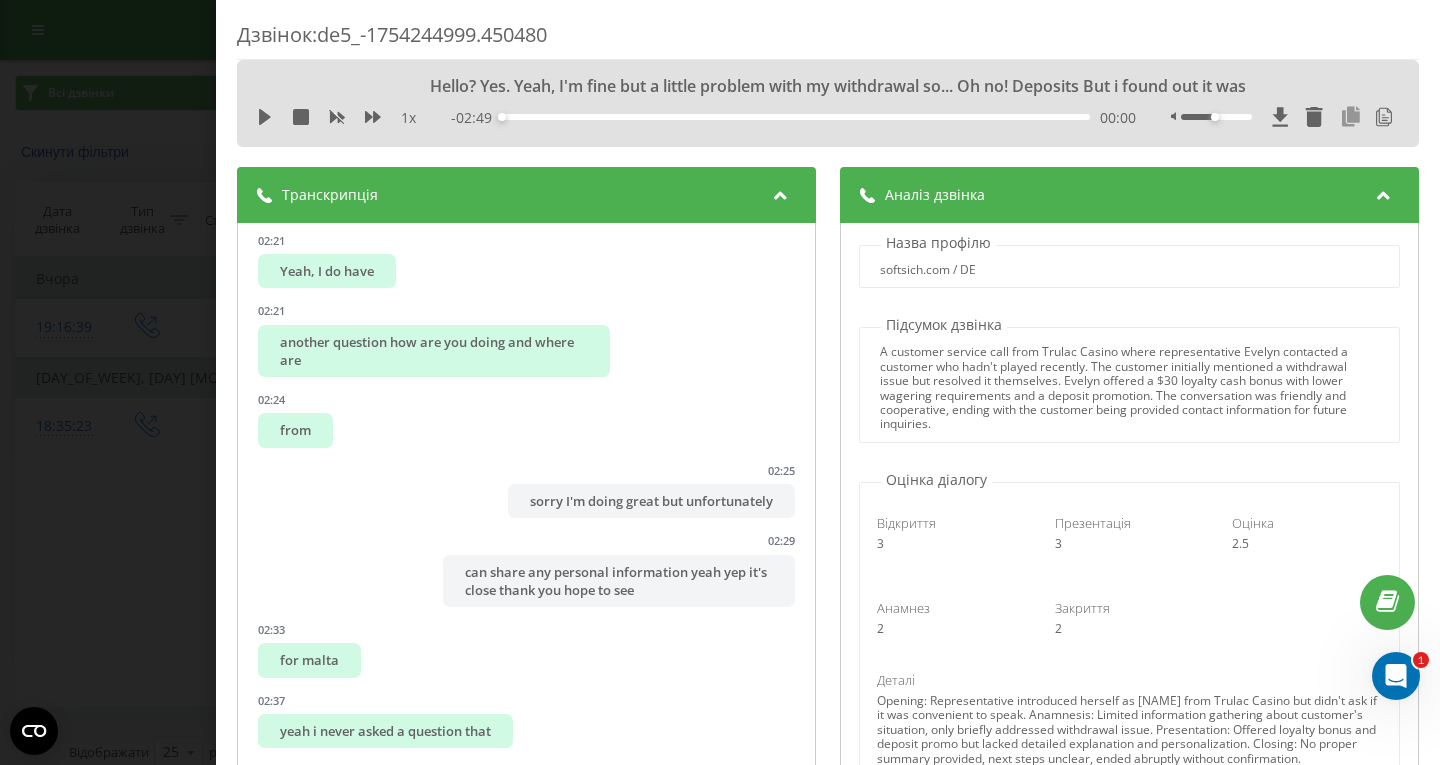 click at bounding box center [1351, 117] 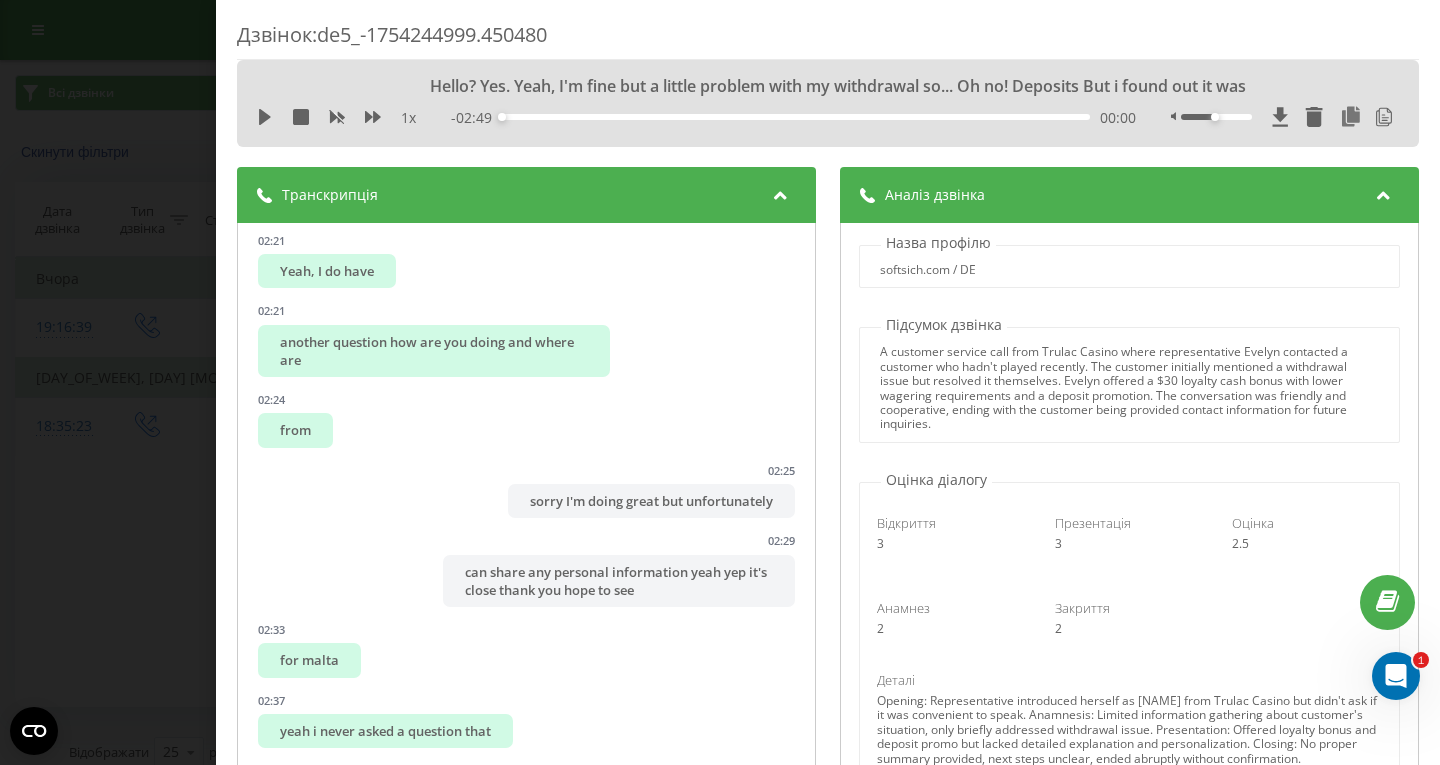 click on "Дзвінок : de5_-1754244999.450480 Hello? Yes. Yeah, I'm fine but a little problem with my withdrawal so... Oh no! Deposits But i found out it was 1 x - 02:49 00:00 00:00 Транскрипція 00:00 Hello? Yes. Yeah, I'm fine but a little problem with my withdrawal so... Oh no! Deposits But i found out it was 00:00 Hi, this is [NAME] calling from Trulac Casino side. How are you doing today? 00:17 my fault because I had to activate 00:19 my card again. 00:20 I could only paste that many times 00:22 with Apple Pay 00:23 Yeah, probably so 00:24 - So you have a problem with trouble, yeah? 00:30 I activated my car 00:31 Oh it's all okay great. 00:31 Go ahead 00:33 And can I please repeat your second question 00:39 Yeah what did he say 00:43 Okay so as we get to see 00:45 You haven't played for this for awhile 00:47 So I'd like to add you some loyalty cash bonus just 00:47 Okay, yeah I was using scatis.com but uh yeah 00:51 refresh your mind about other games, okay? 00:57 [NAME] is always welcome Low" at bounding box center [720, 382] 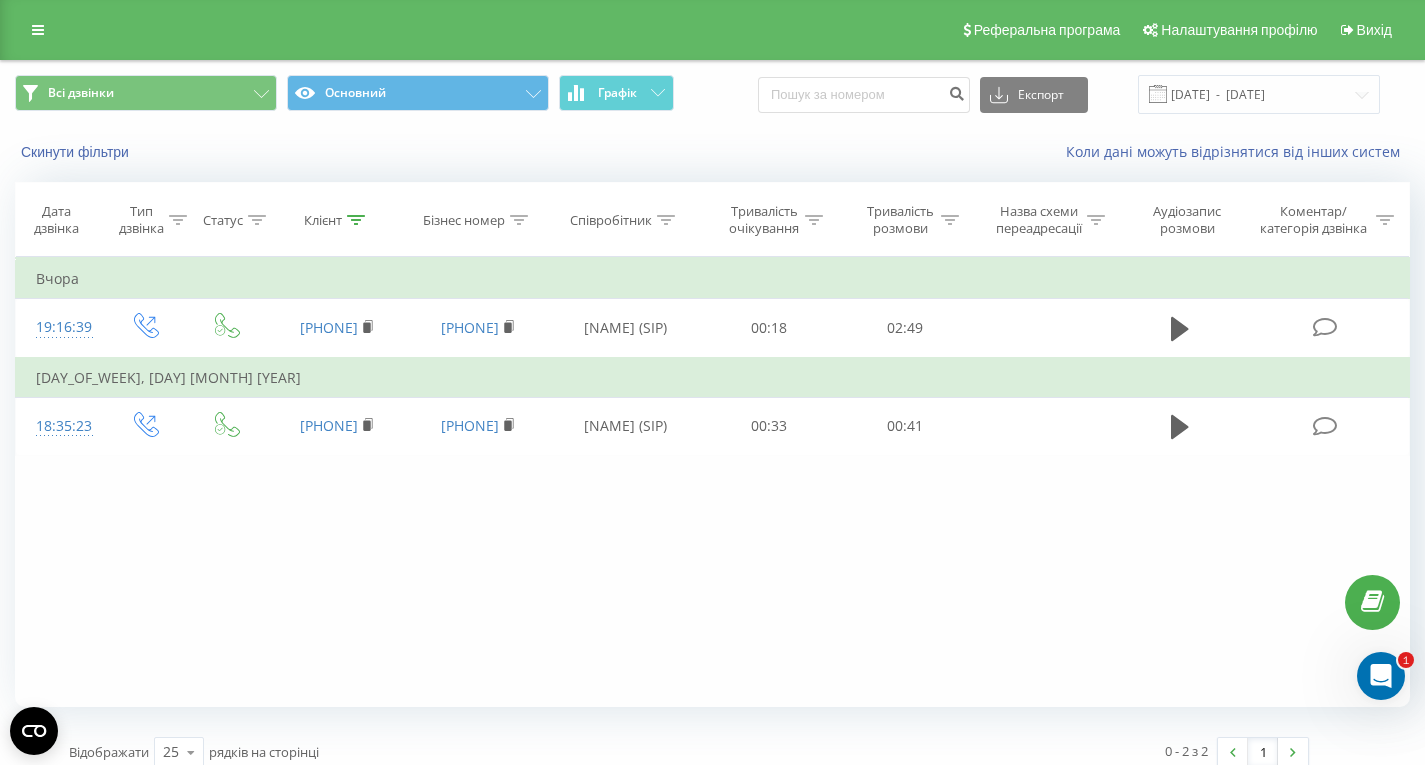 click 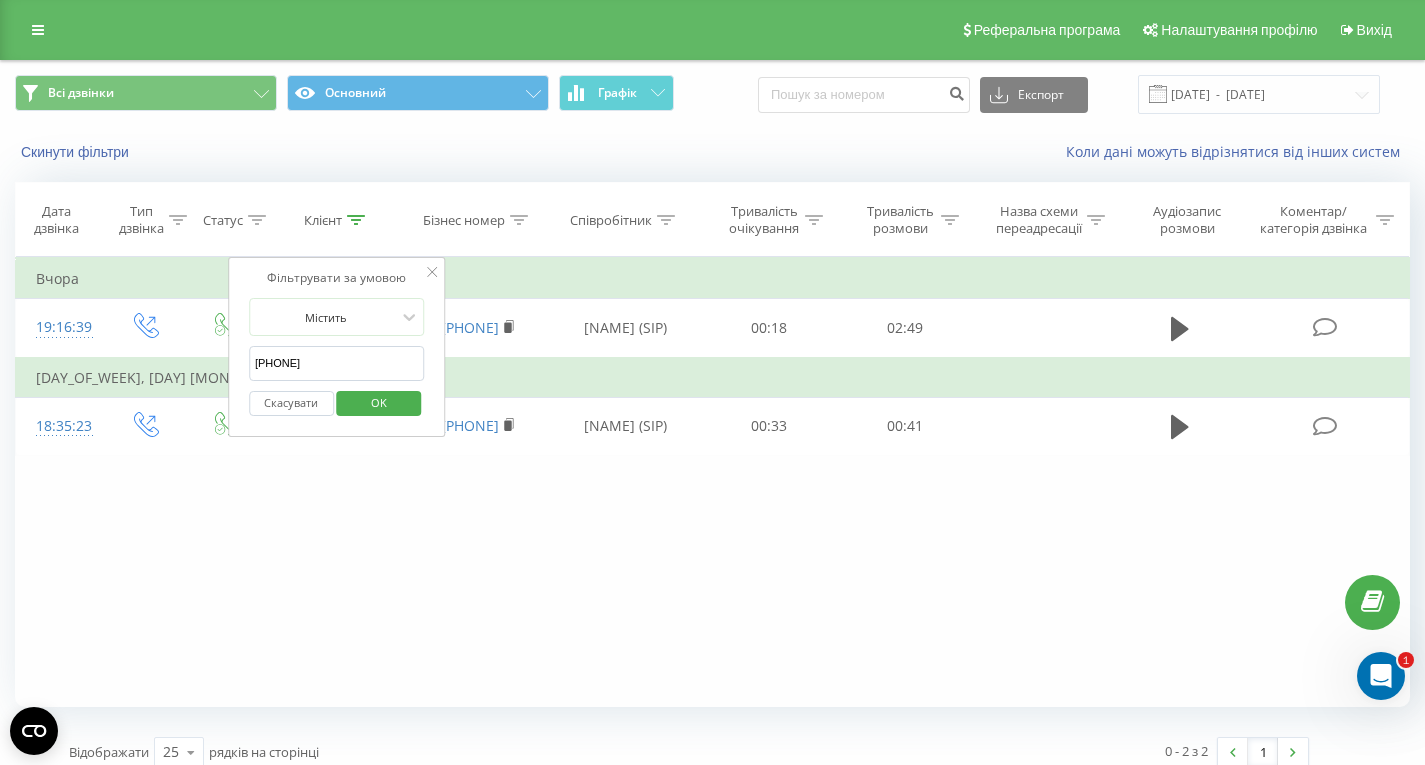 click on "[PHONE]" at bounding box center [337, 363] 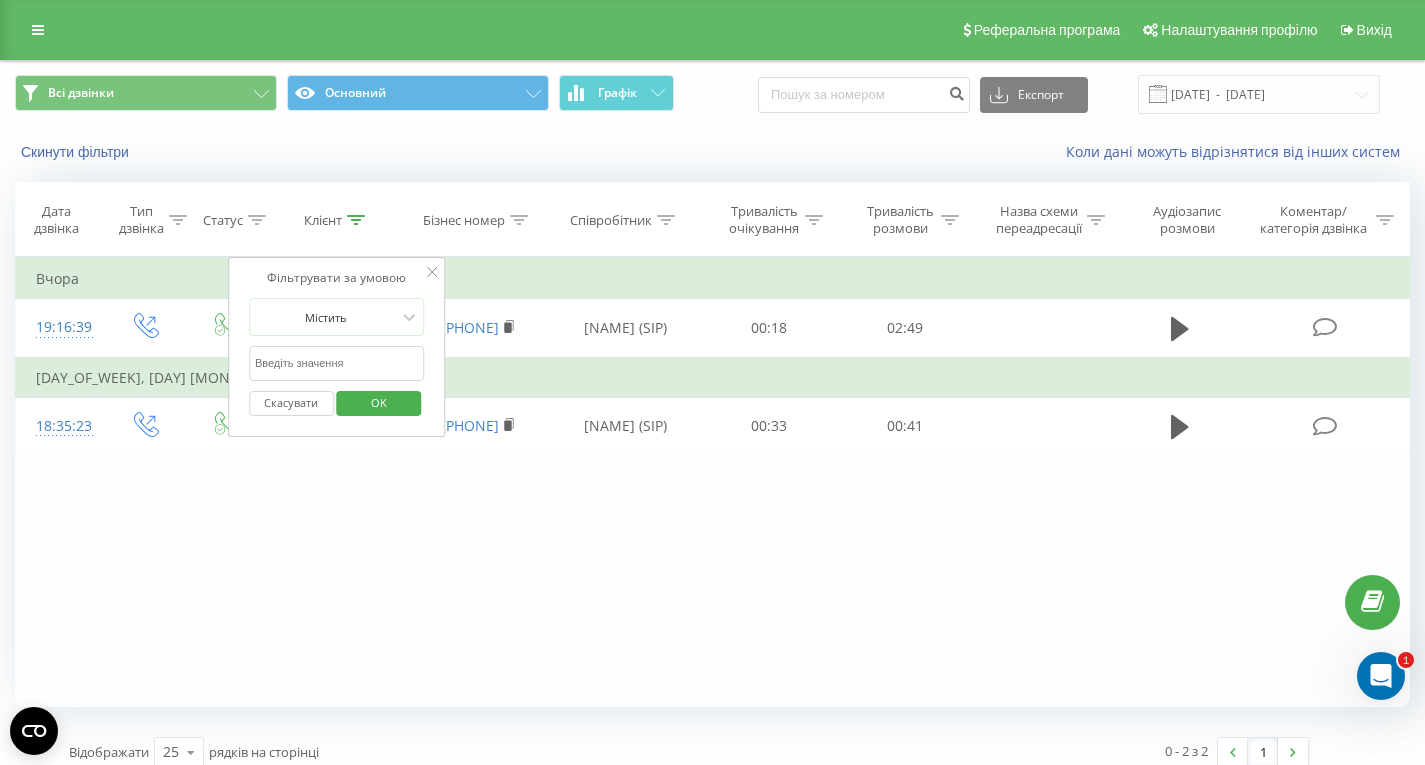 paste on "[PHONE]" 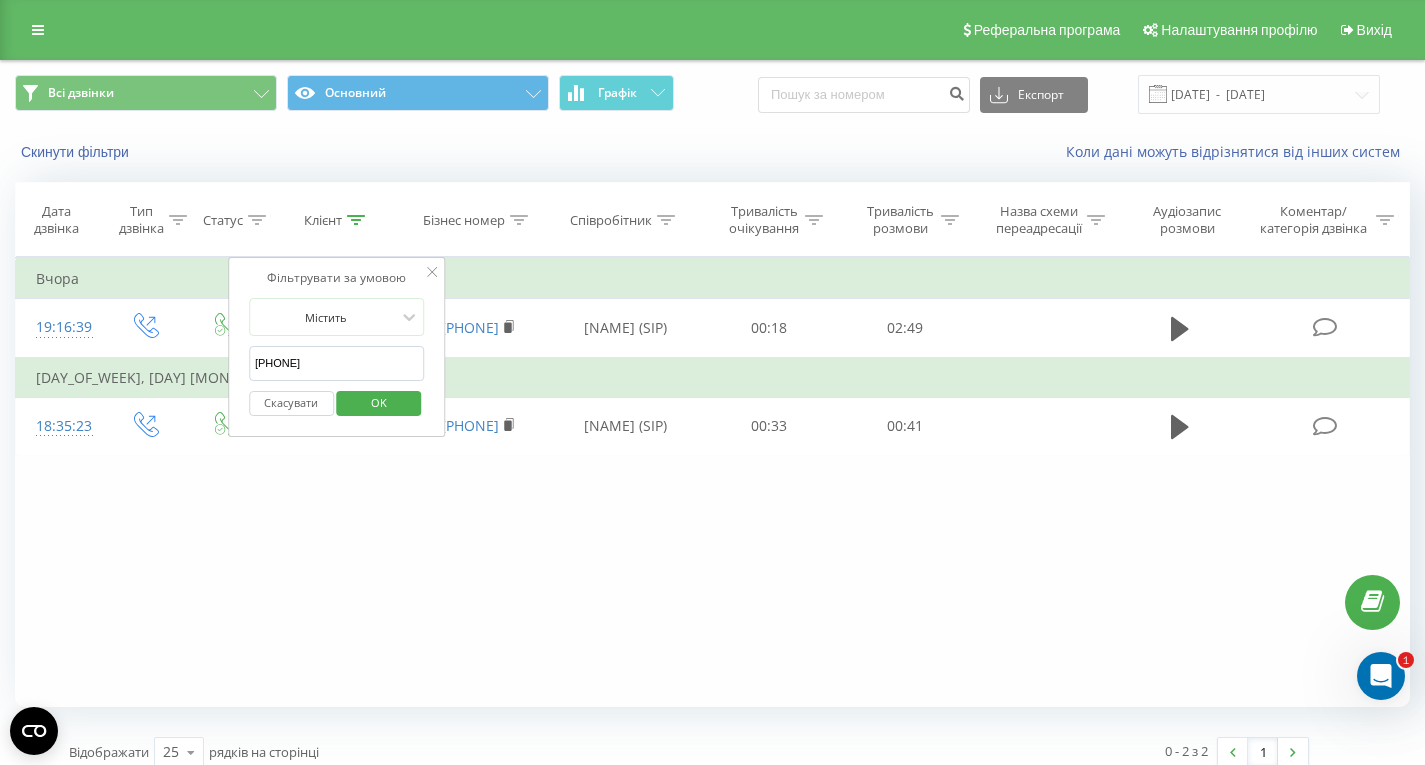 click on "OK" at bounding box center [379, 403] 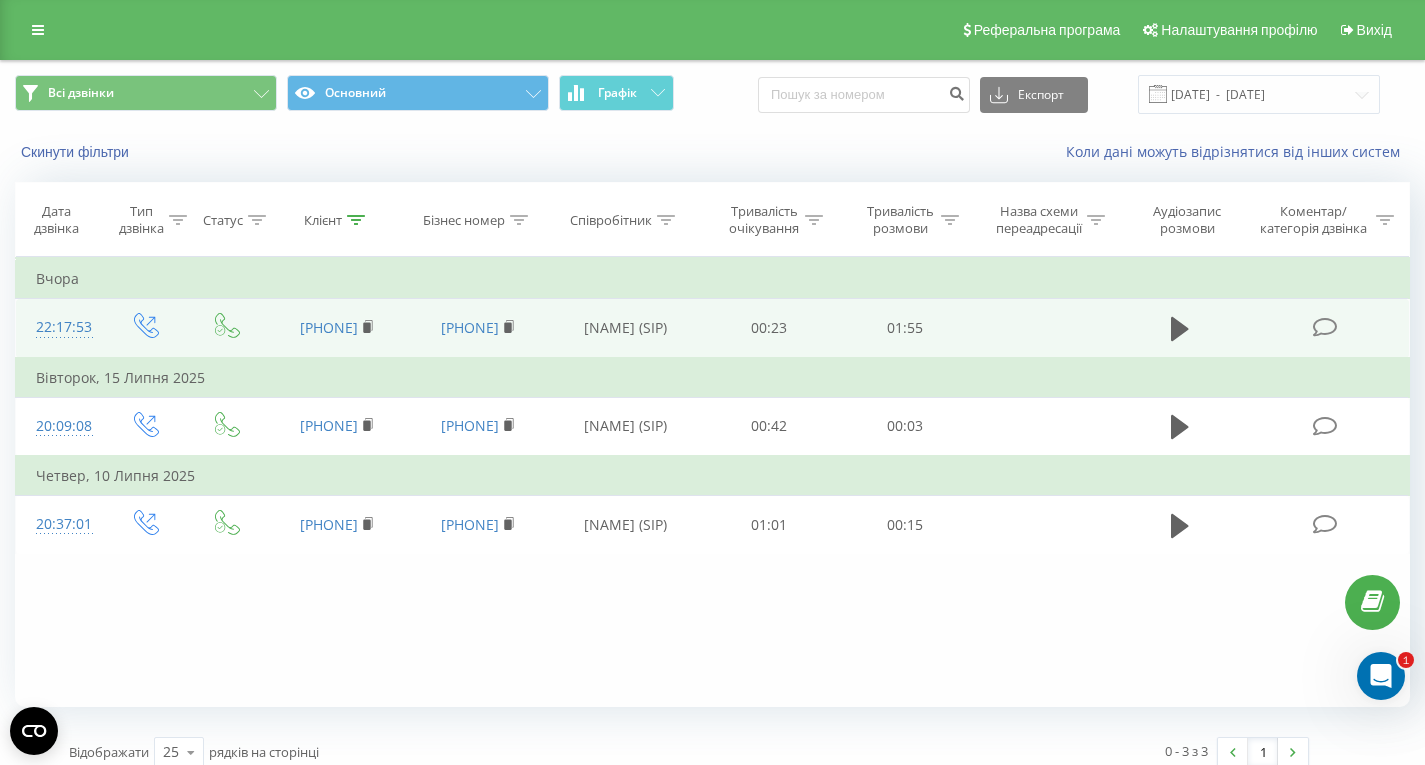 click on "22:17:53" at bounding box center [59, 327] 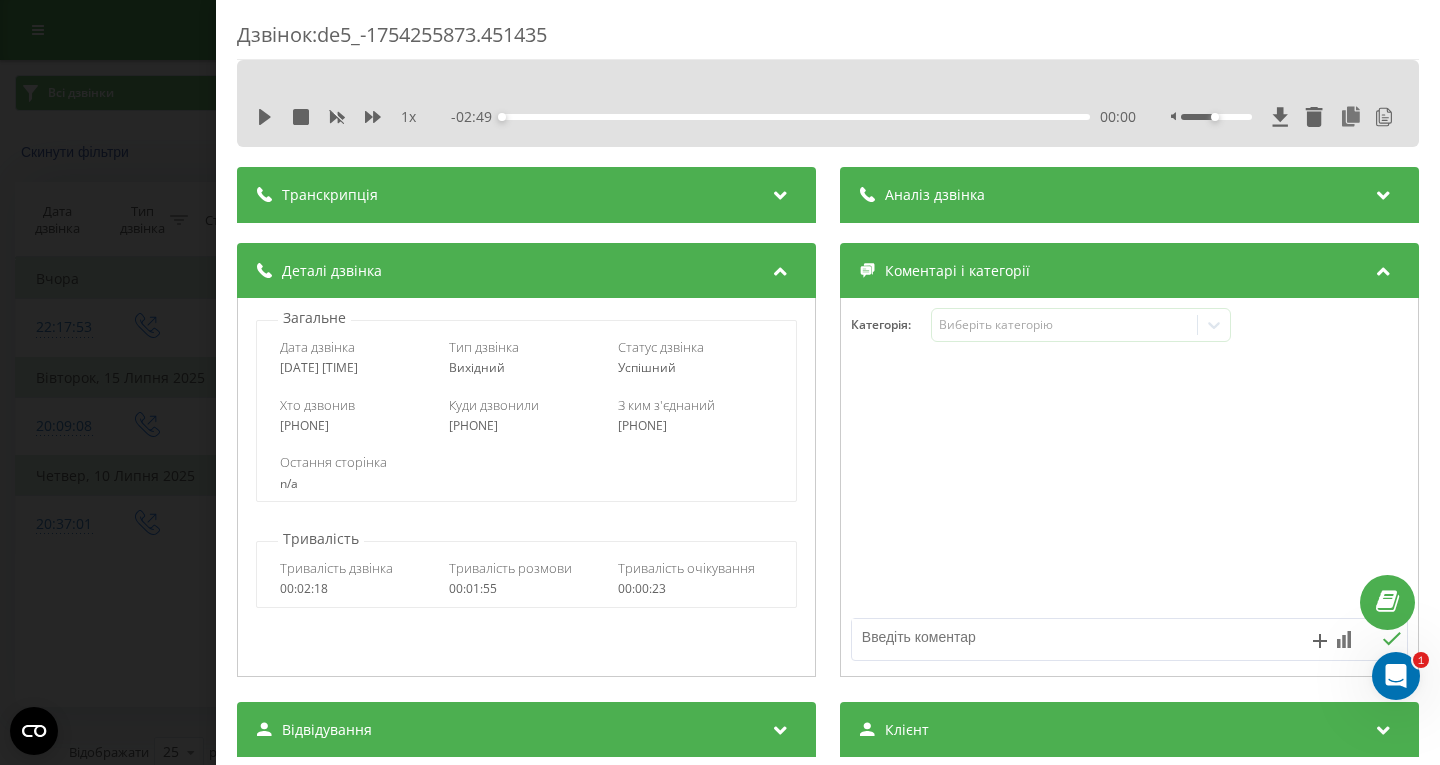 click on "Аналіз дзвінка" at bounding box center [935, 195] 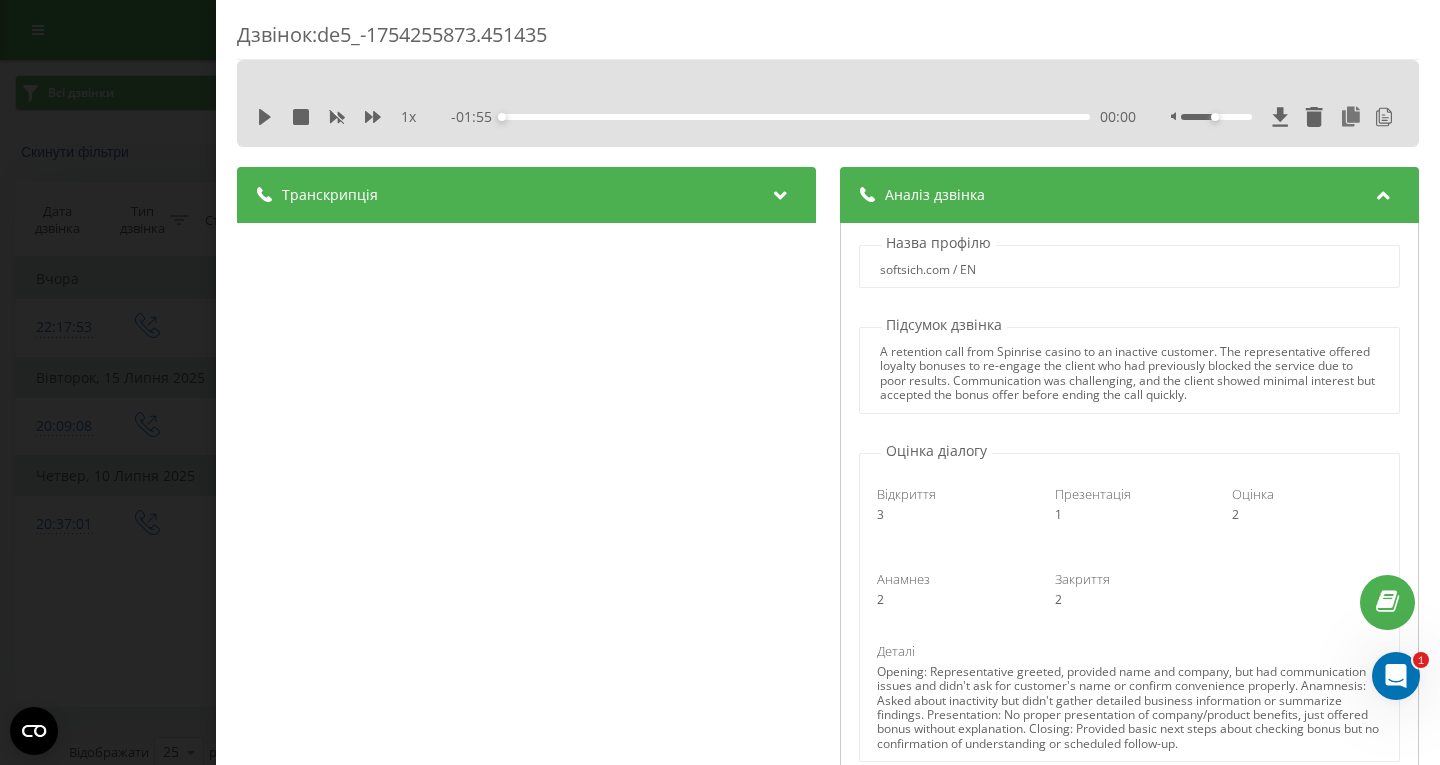 click on "Транскрипція" at bounding box center (526, 195) 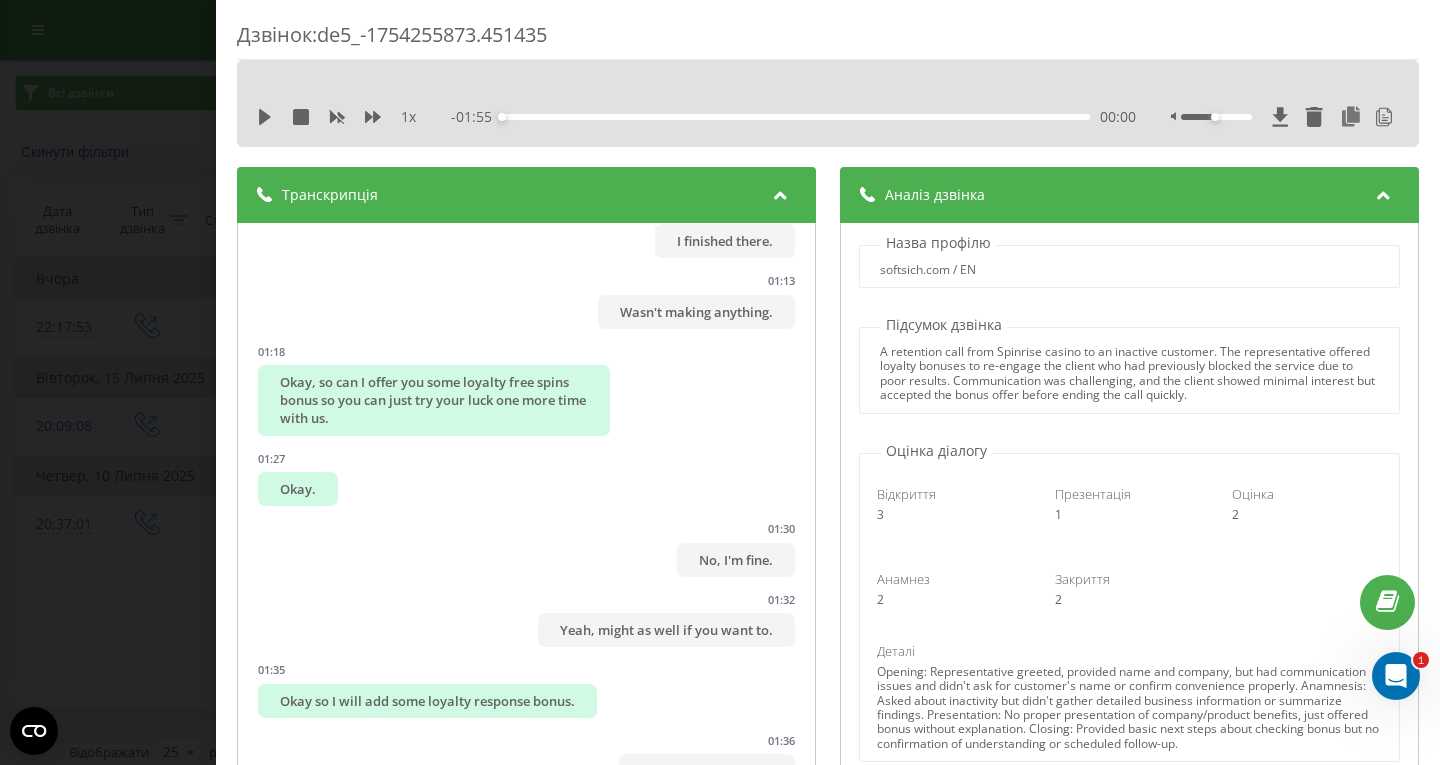 scroll, scrollTop: 2636, scrollLeft: 0, axis: vertical 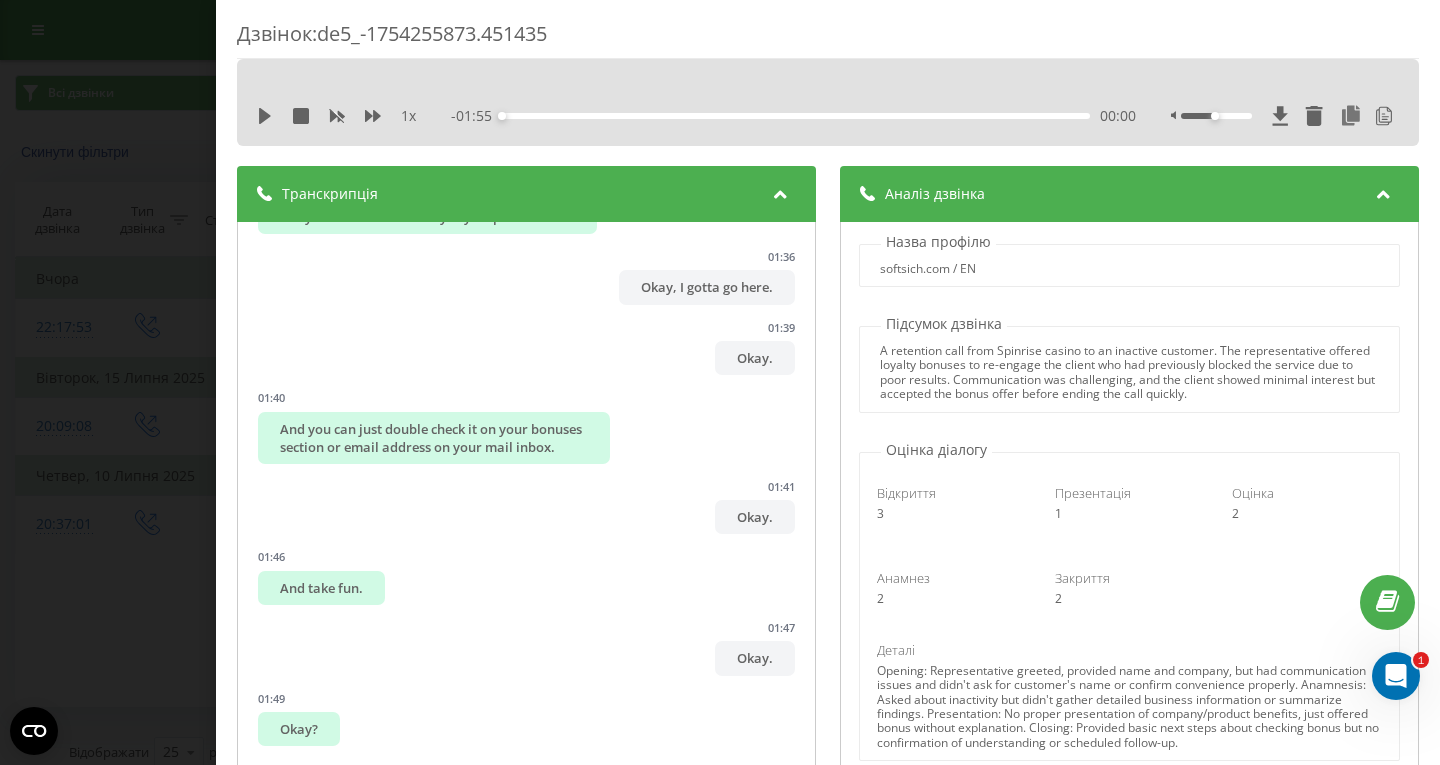 click on "Дзвінок : de5_-1754255873.451435 1 x - 01:55 00:00 00:00 Транскрипція 00:00 Here's the translation to English: 00:02 Hi. 00:03 Hi, this is [NAME] calling from Spinrise casino site. 00:08 How are you doing today? 00:09 Do you have time to talk? 00:13 So can you hear me? 00:14 Where? 00:14 Well. 00:14 You're calling from. 00:17 I'm calling you from Spinrise casino site. 00:18 Where? 00:23 This is an online casino. 00:25 As you can see, you have an account with us so I would like to. 00:29 Oh, okay. 00:31 I really hard to understand you. 00:36 Okay, sorry. 00:37 So. 00:37 How can I help you today? 00:38 I just. 00:40 As I can see you haven't played with us for a long time, so I would like to ask you what happened? 00:48 Is everything okay? 00:49 Maybe you have any issues or unresolved questions. 00:51 On which side? 00:54 Spin rice. 00:58 Spin rice Casino. 01:03 Yes, Bean rice. 01:06 Do you remember us? 01:09 Oh, yeah, I blocked it. 01:12 I finished there. 01:13 Wasn't making anything." at bounding box center (720, 382) 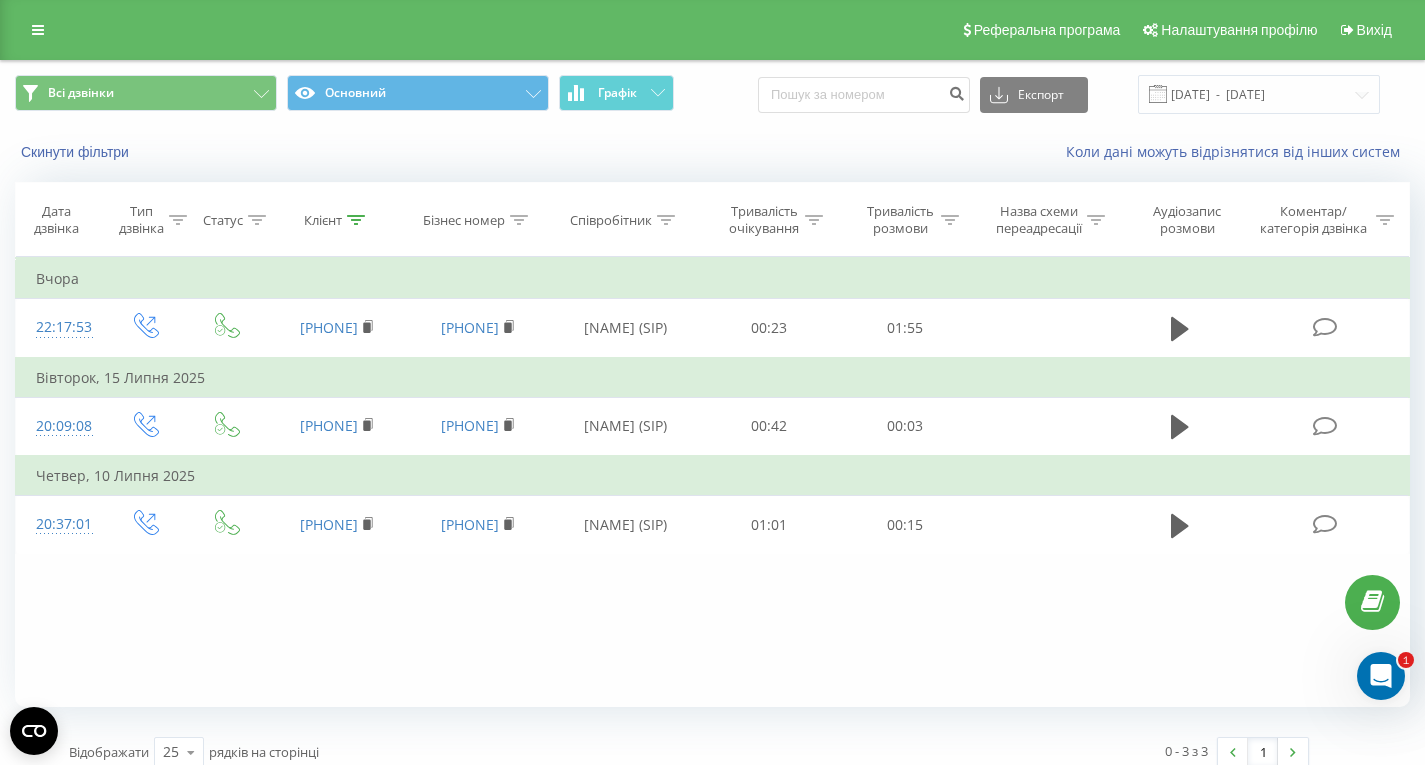 click at bounding box center (356, 220) 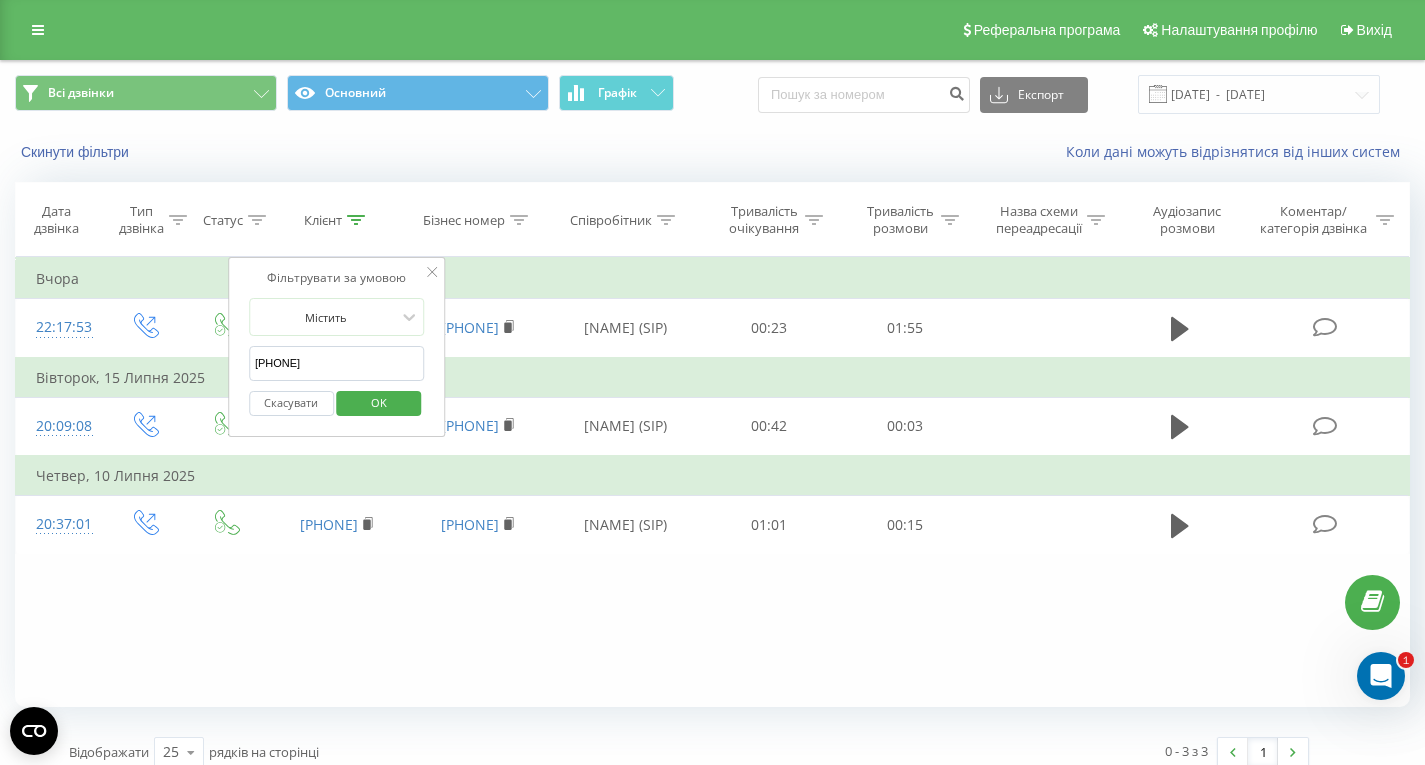 click on "Скасувати OK" at bounding box center [337, 403] 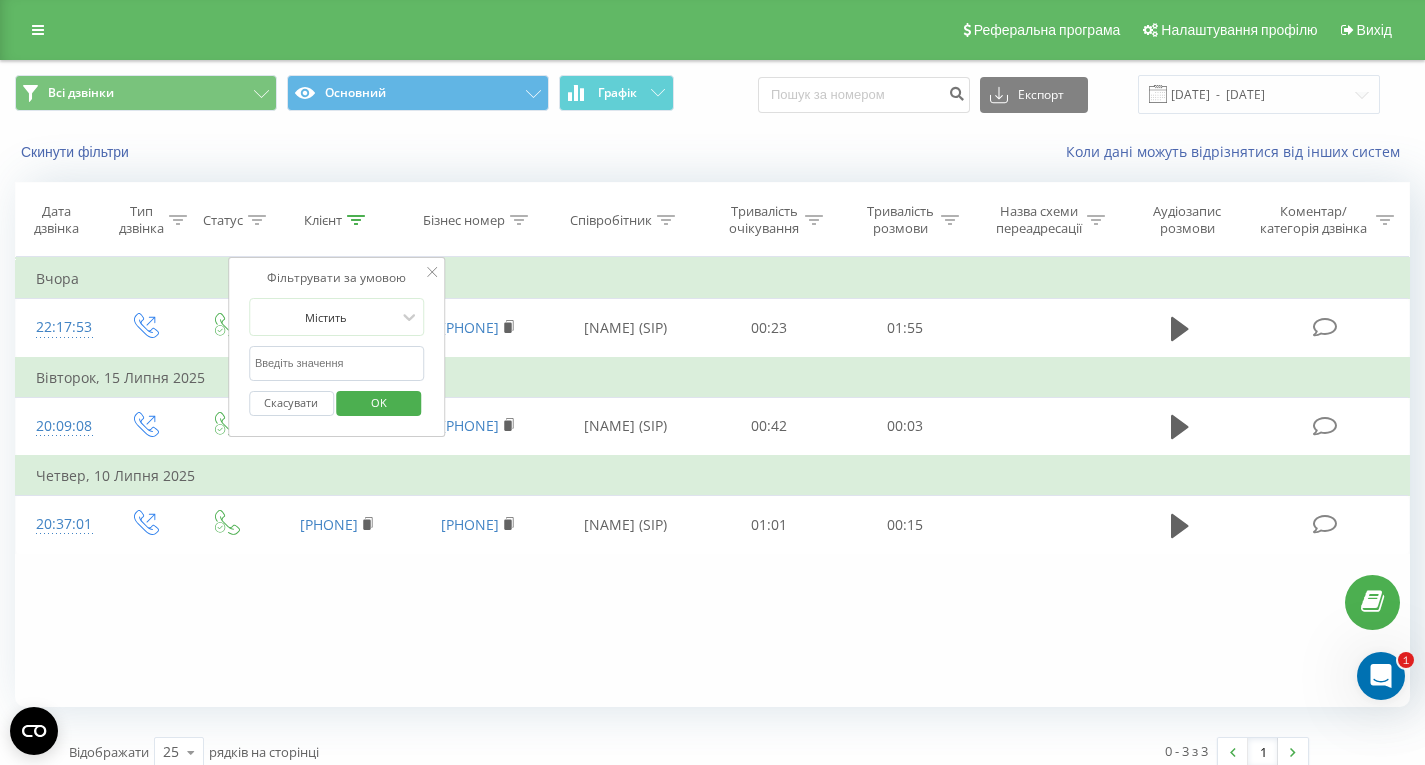 paste on "[PHONE]" 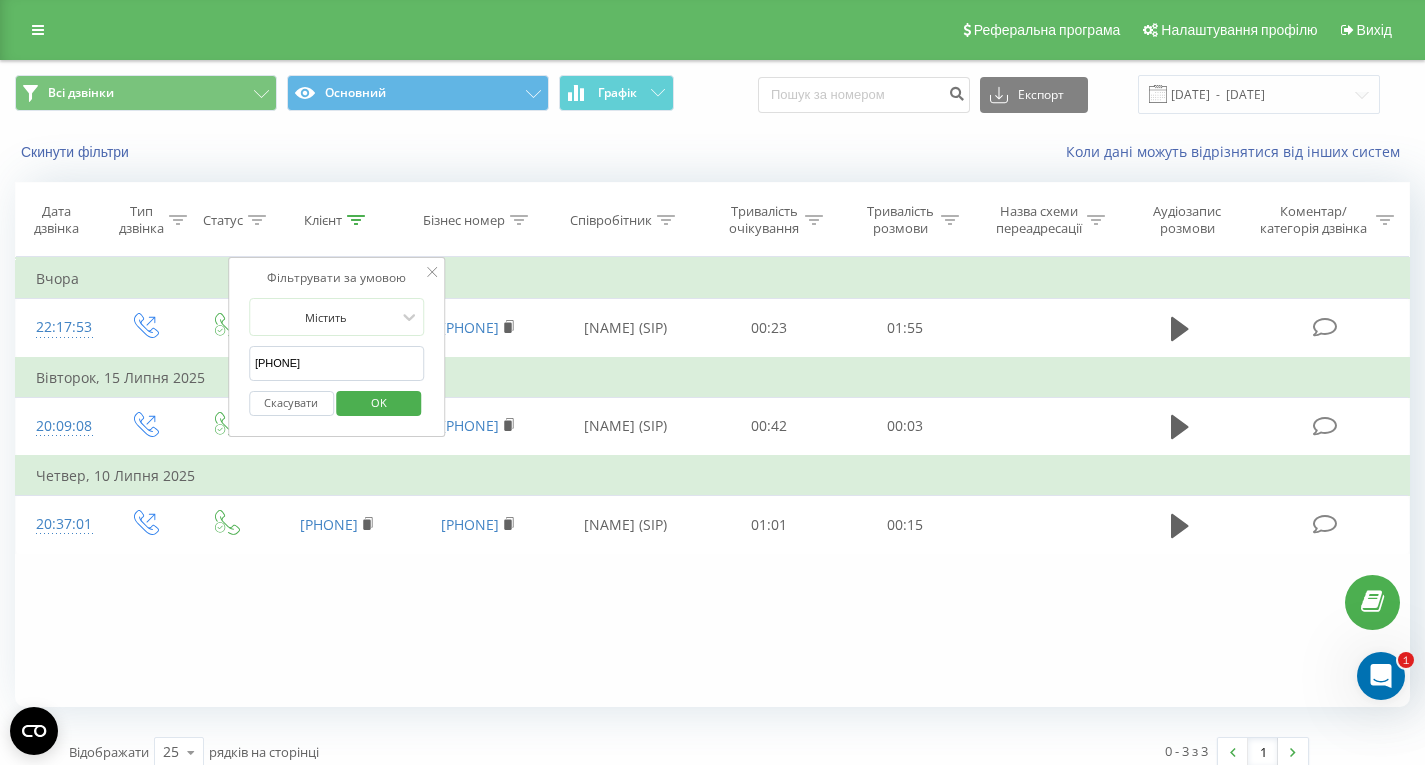 click on "OK" at bounding box center [379, 403] 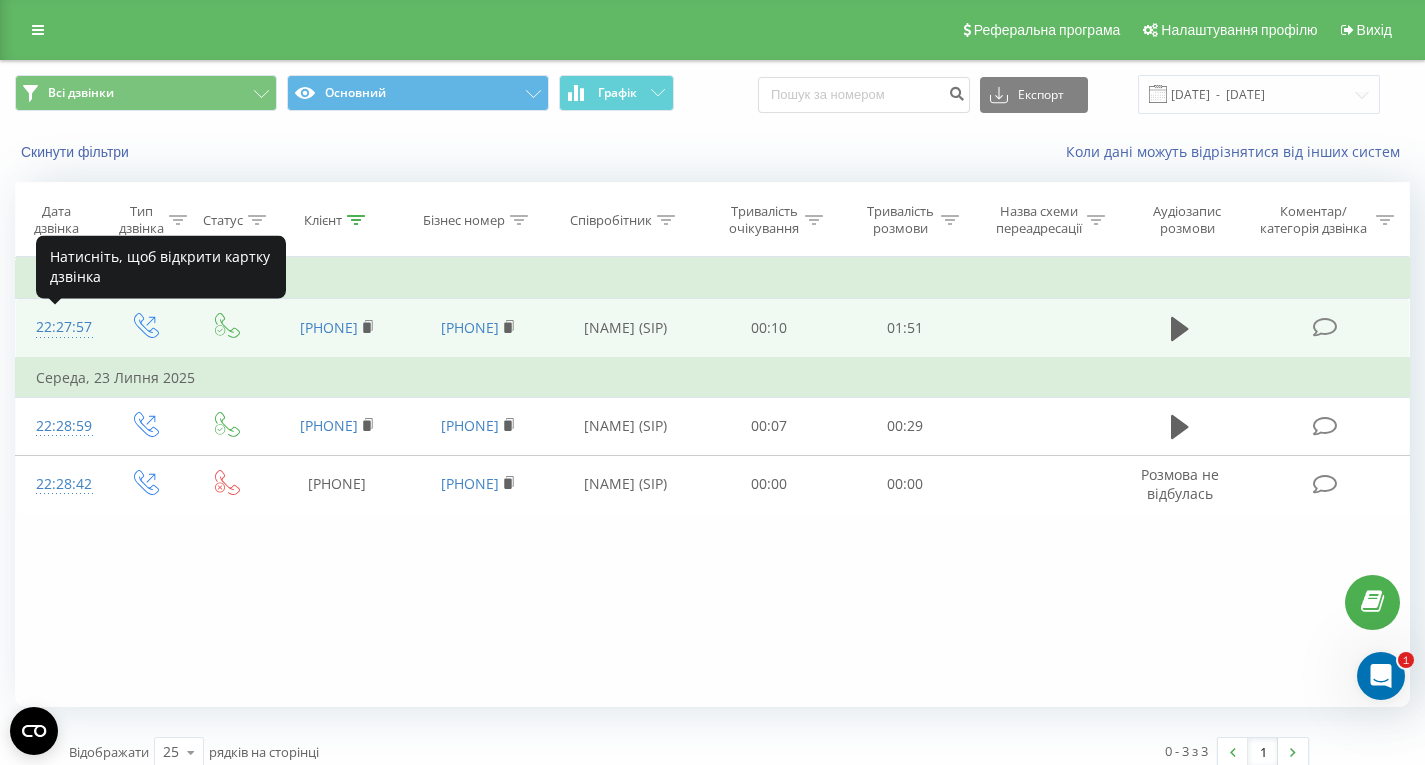 click on "22:27:57" at bounding box center (59, 327) 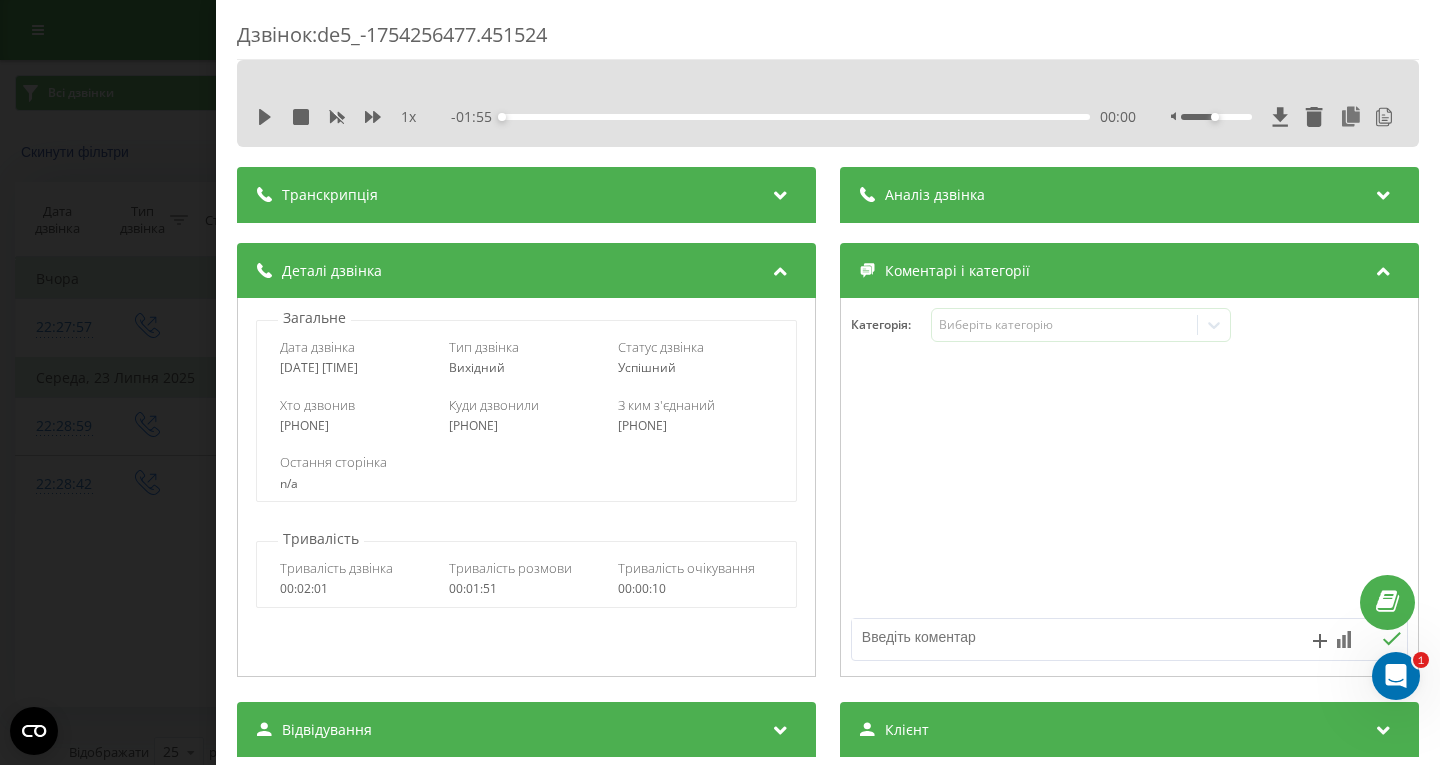 click on "- 01:55 00:00   00:00" at bounding box center (793, 117) 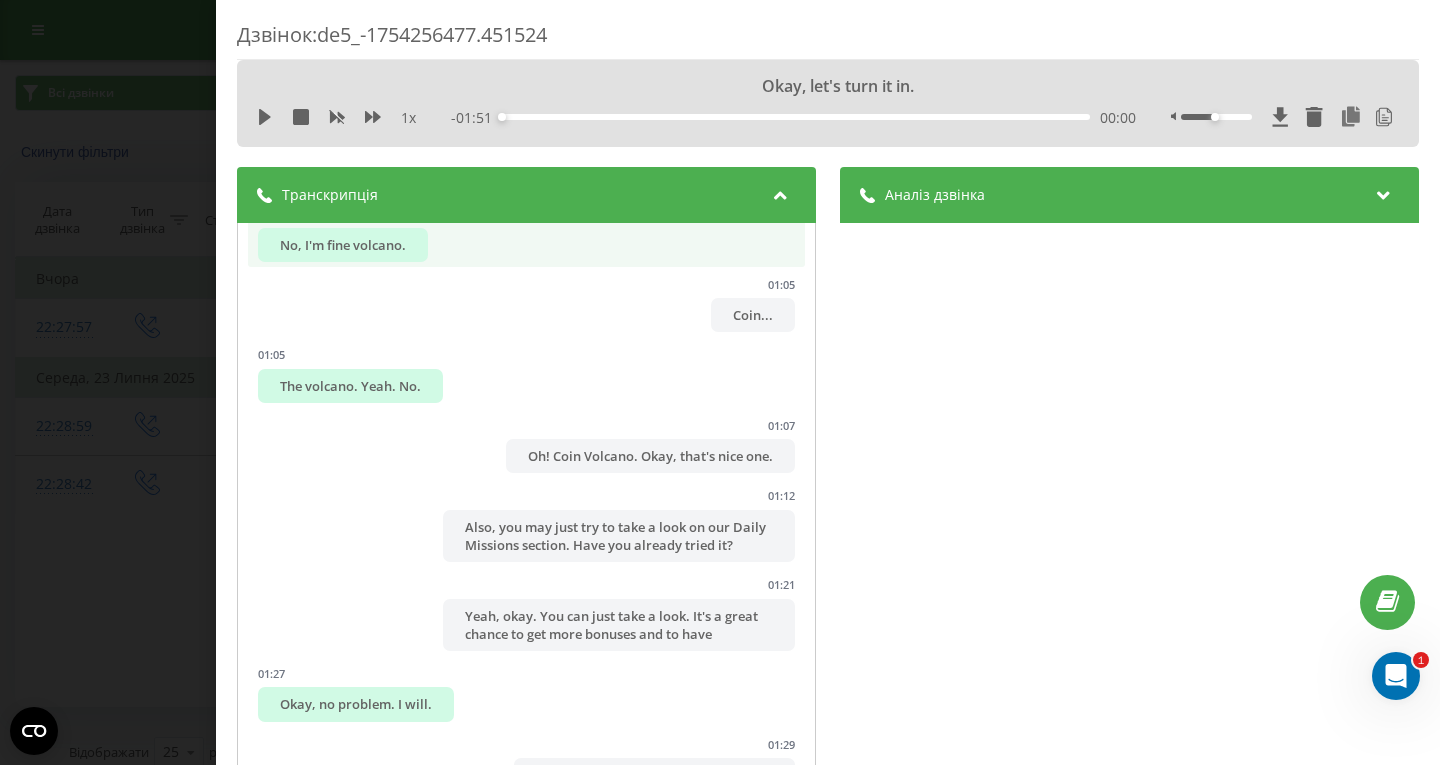 scroll, scrollTop: 1458, scrollLeft: 0, axis: vertical 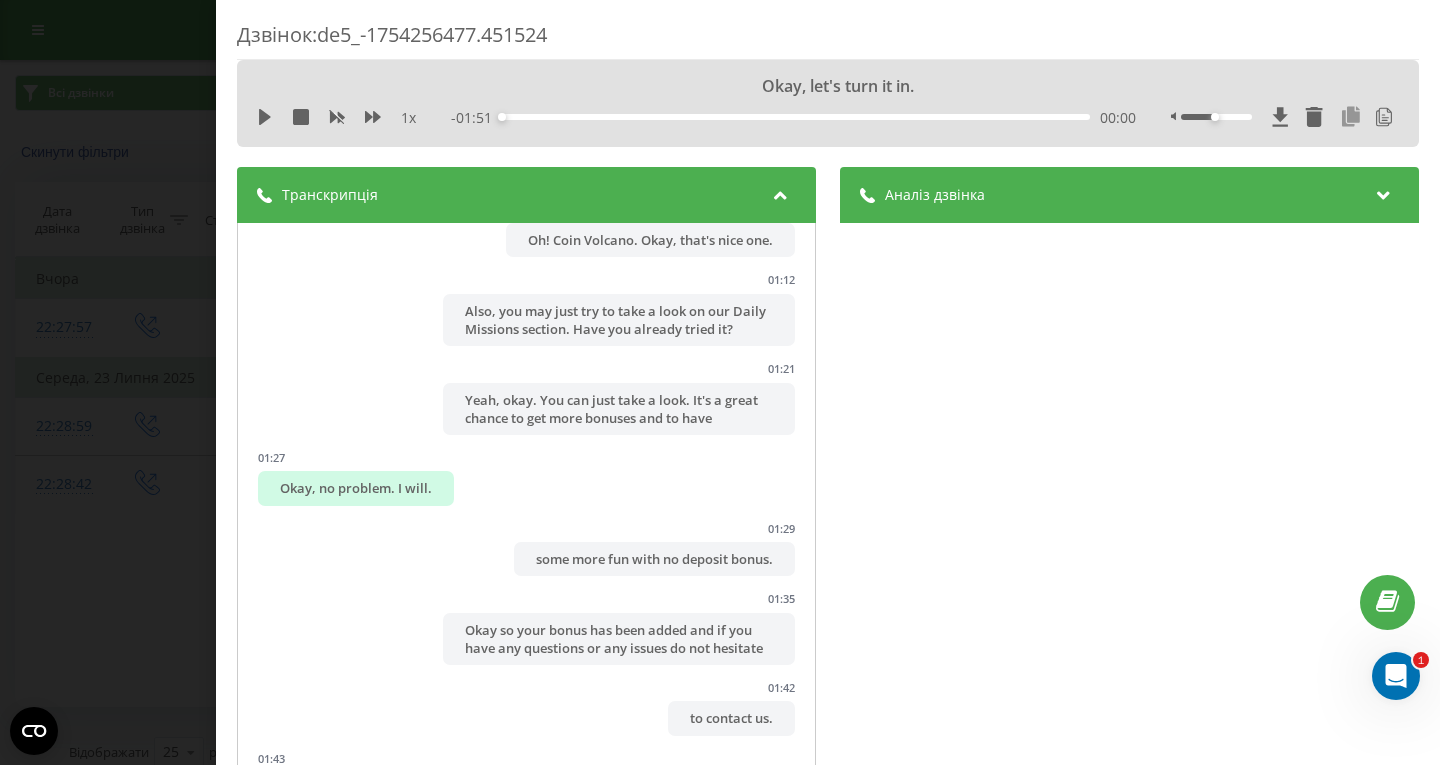 click at bounding box center (1351, 117) 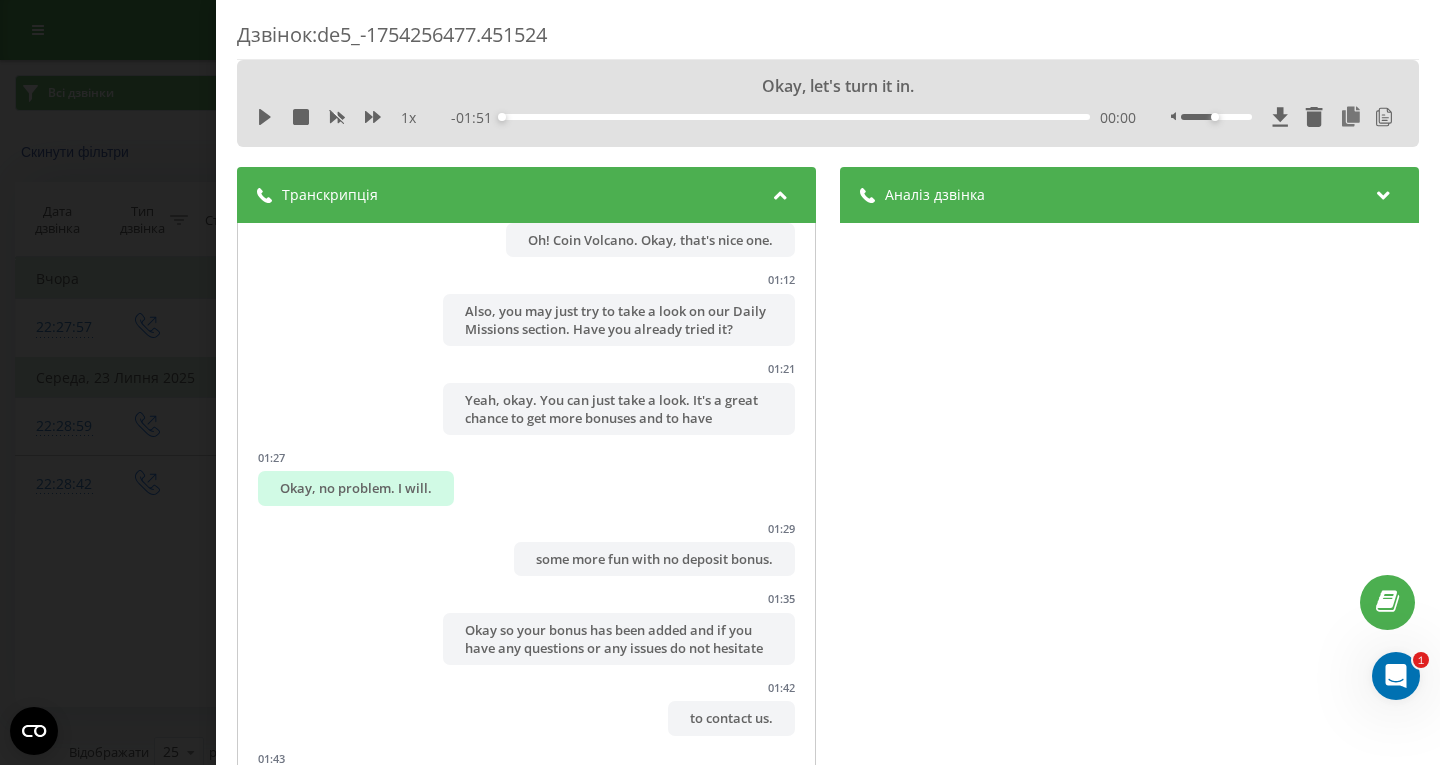 click on "Дзвінок : de5_-1754256477.451524 Okay, let's turn it in. 1 x - 01:51 00:00 00:00 Транскрипція 00:00 Okay, let's turn it in. 00:00 Hi, this is [NAME] calling from Spinrise Casino site. How are you doing today? Do you have a time to talk? 00:13 Sorry? 00:14 Sorry, this is [NAME] calling from Spinrise Casino site. Do you have the time to talk right now? 00:19 Yeah. 00:20 Yeah, sure. 00:21 Yeah, okay great. So I just noted that you haven't played with us for a while so we really miss you here and would like to ask you what happened? Why has they stopped playing with us? Is everything okay? 00:34 Oh, nothing. 00:36 Yeah, everything's fine. 00:38 Okay, so can I offer you some loyalty response bonus just to refresh your mind about our games and maybe you would like to try our game one more time? 00:43 Okay, sure. 00:51 Okay, great. And also maybe you have any preferences, gaming preferences? Do you have a favorite game or provider? 00:59 No, I'm fine volcano. 01:05 Coin... 01:05 01:07 4 2" at bounding box center (720, 382) 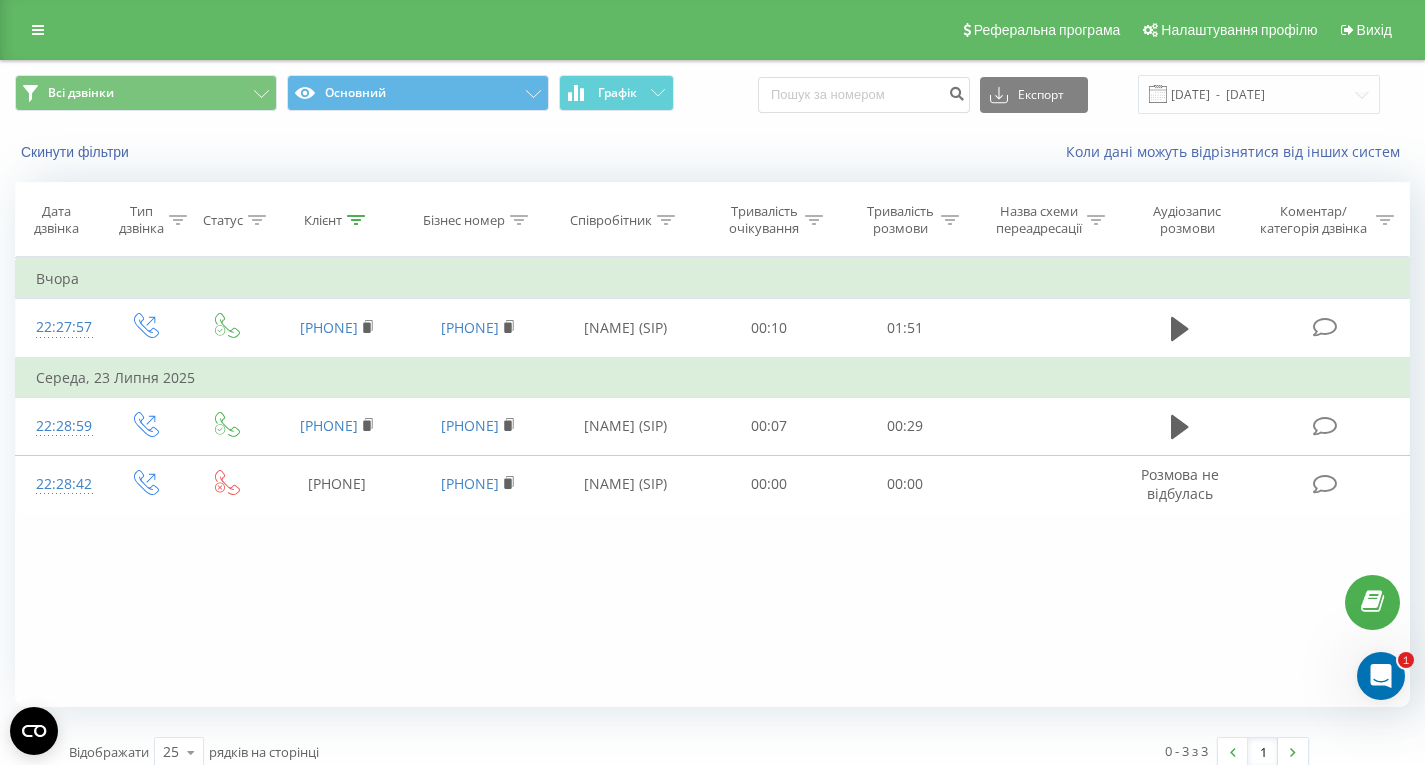 click 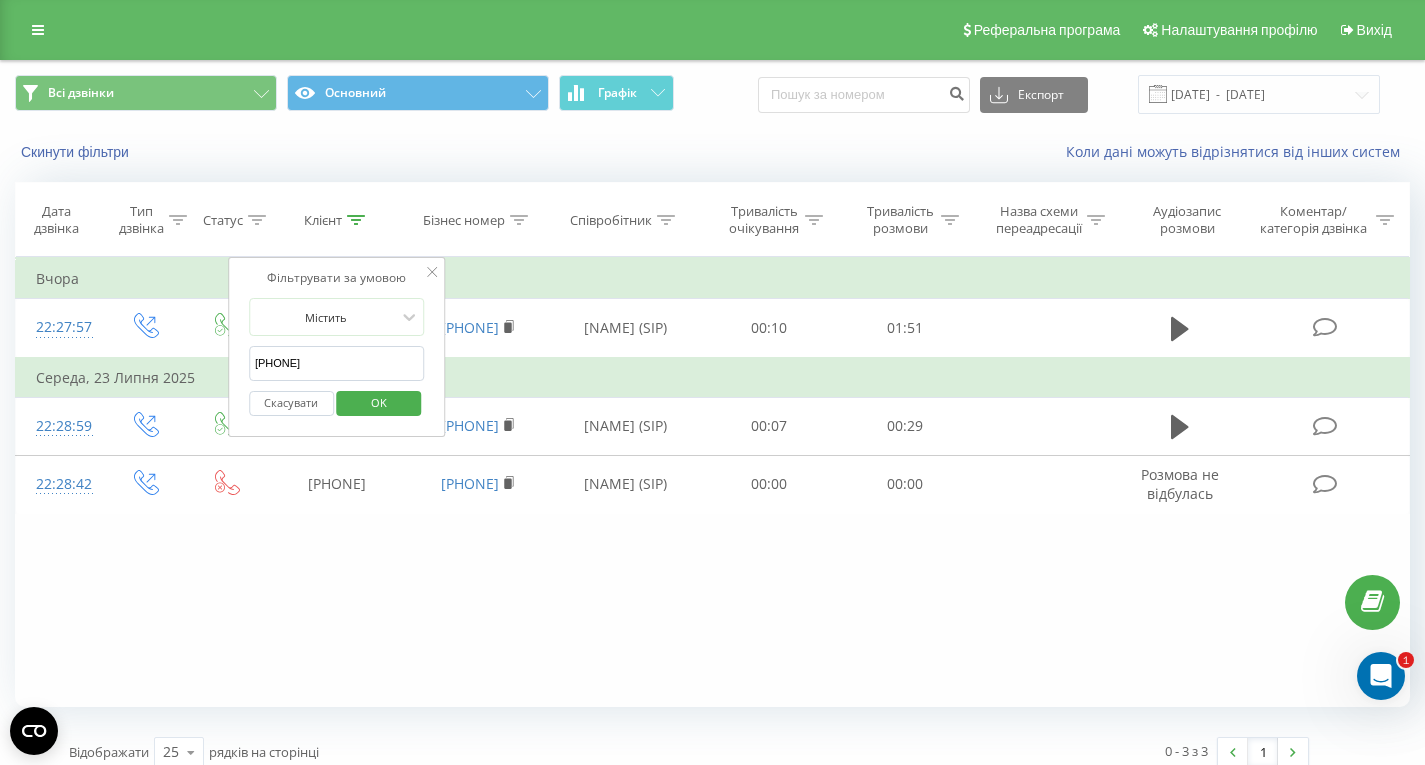 click on "Містить [PHONE] Скасувати OK" at bounding box center (337, 362) 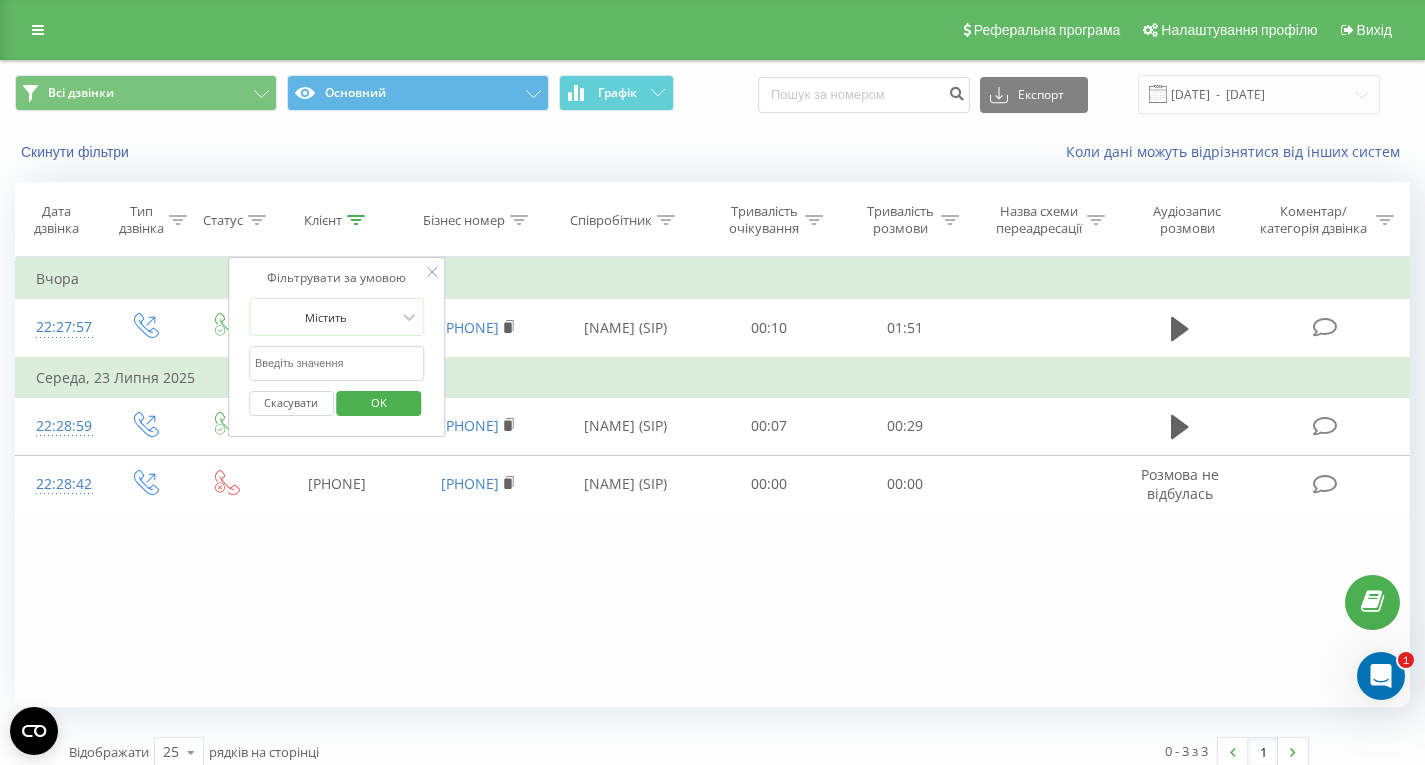 paste on "[PHONE]" 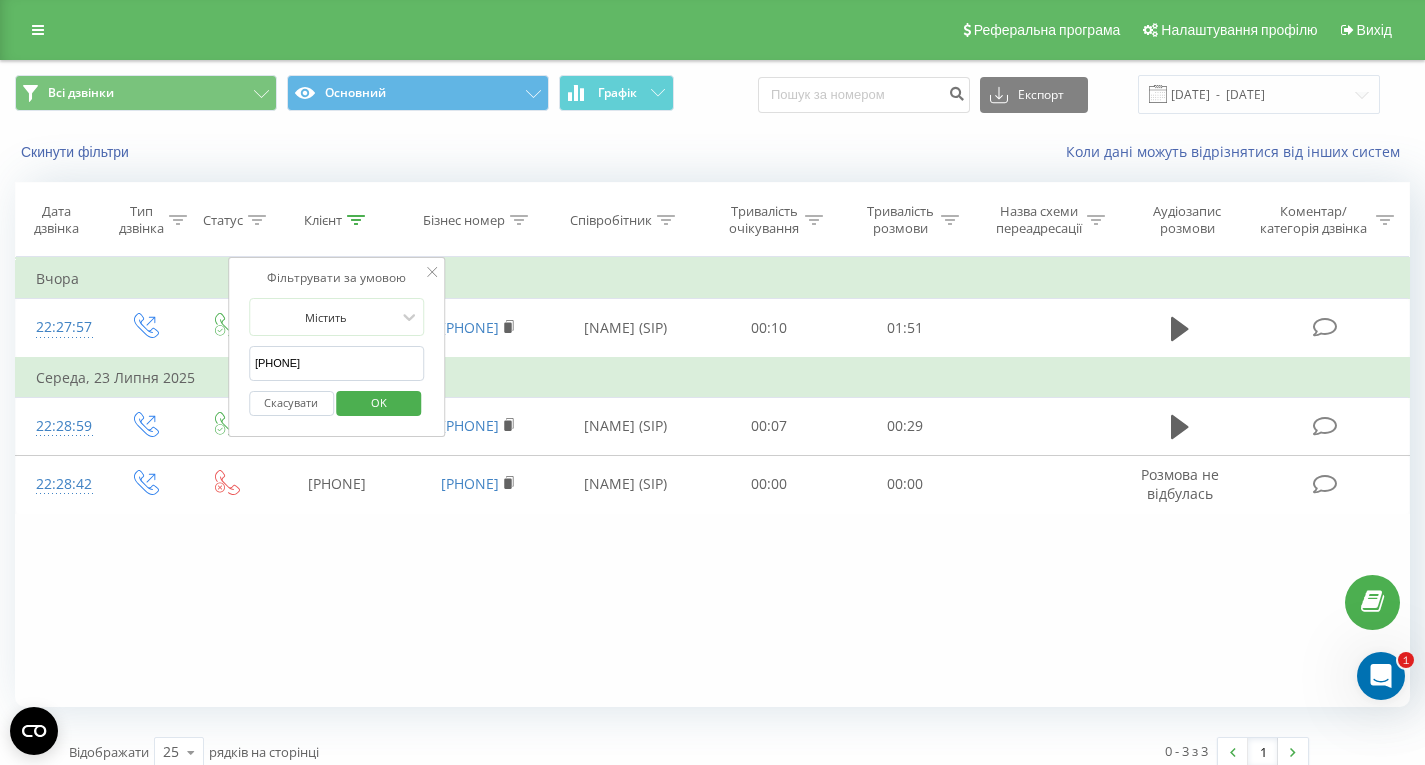 click on "OK" at bounding box center (379, 403) 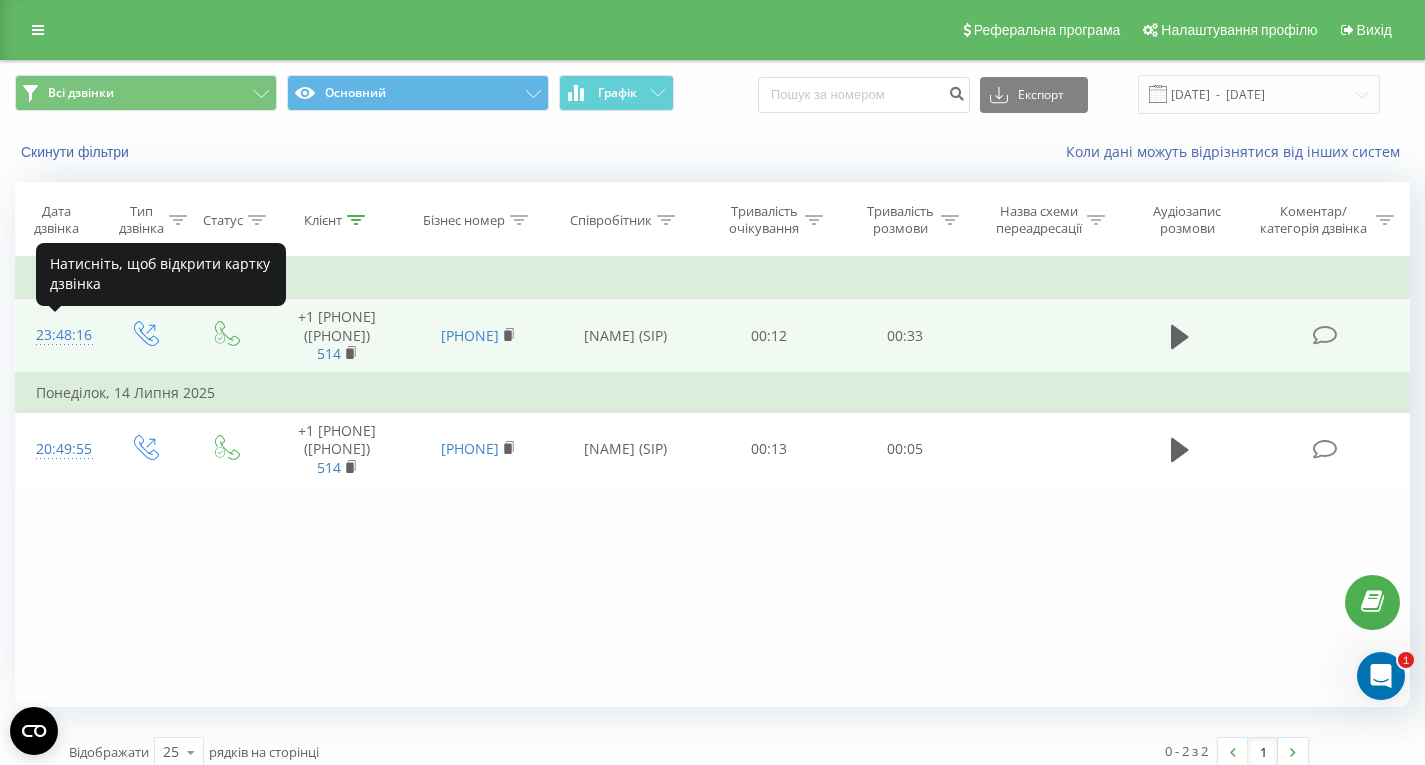 click on "23:48:16" at bounding box center [59, 335] 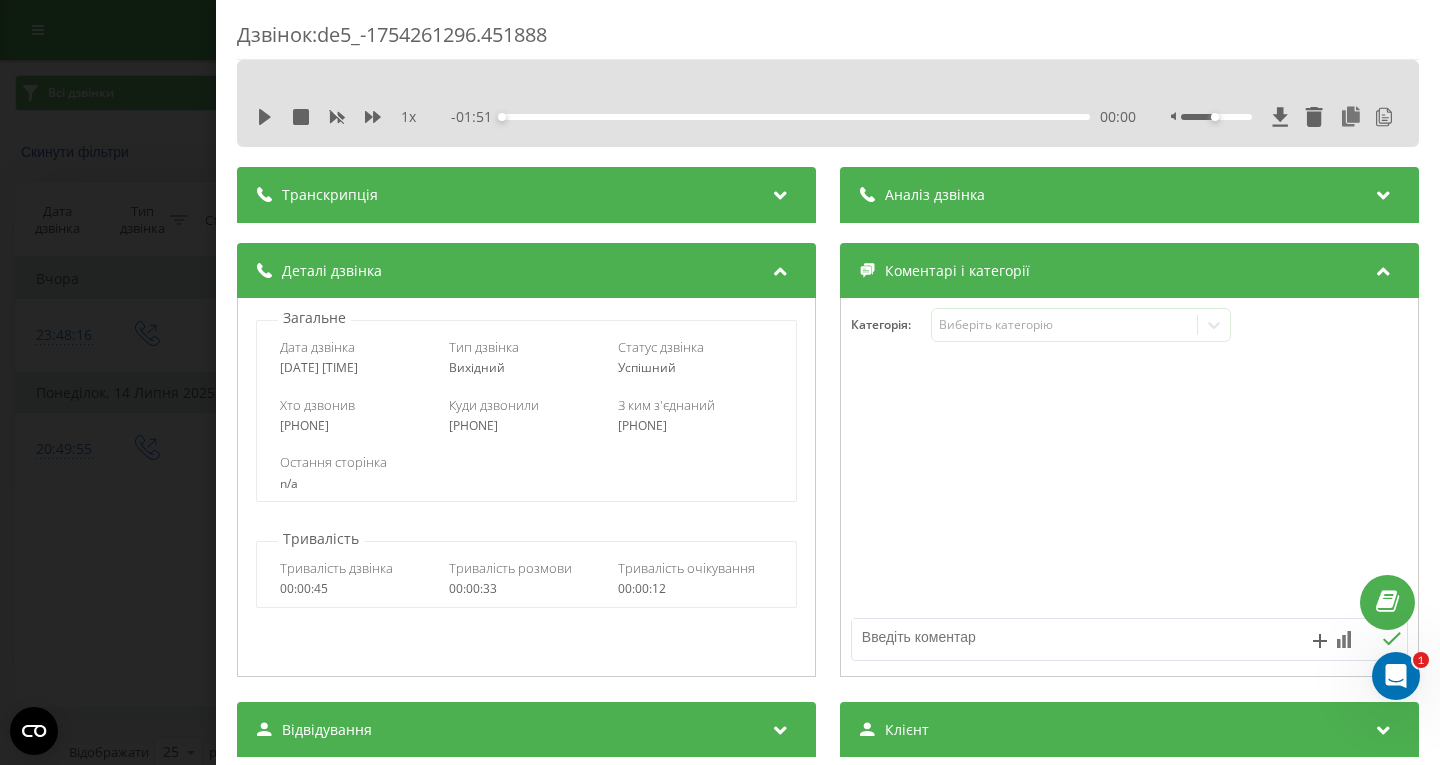 click on "Транскрипція" at bounding box center (526, 195) 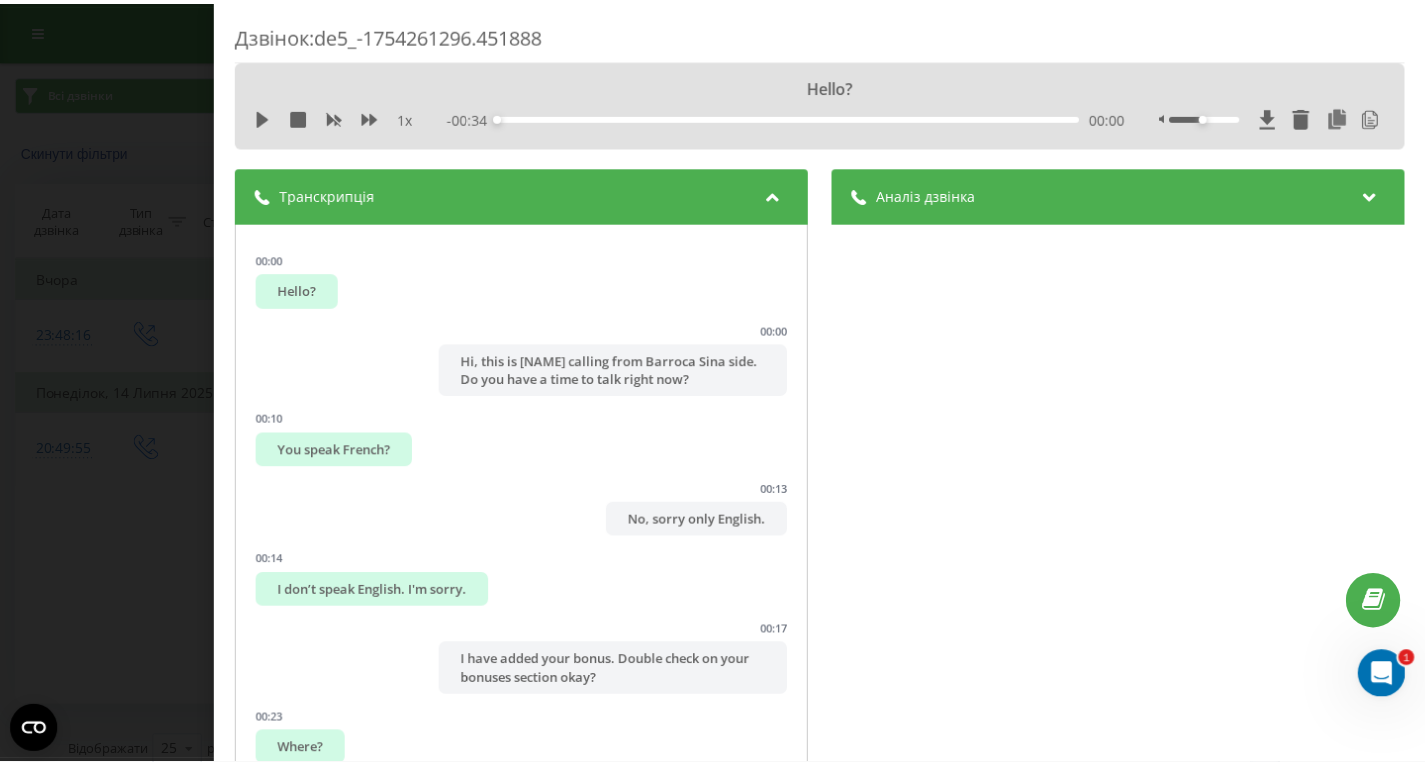 scroll, scrollTop: 108, scrollLeft: 0, axis: vertical 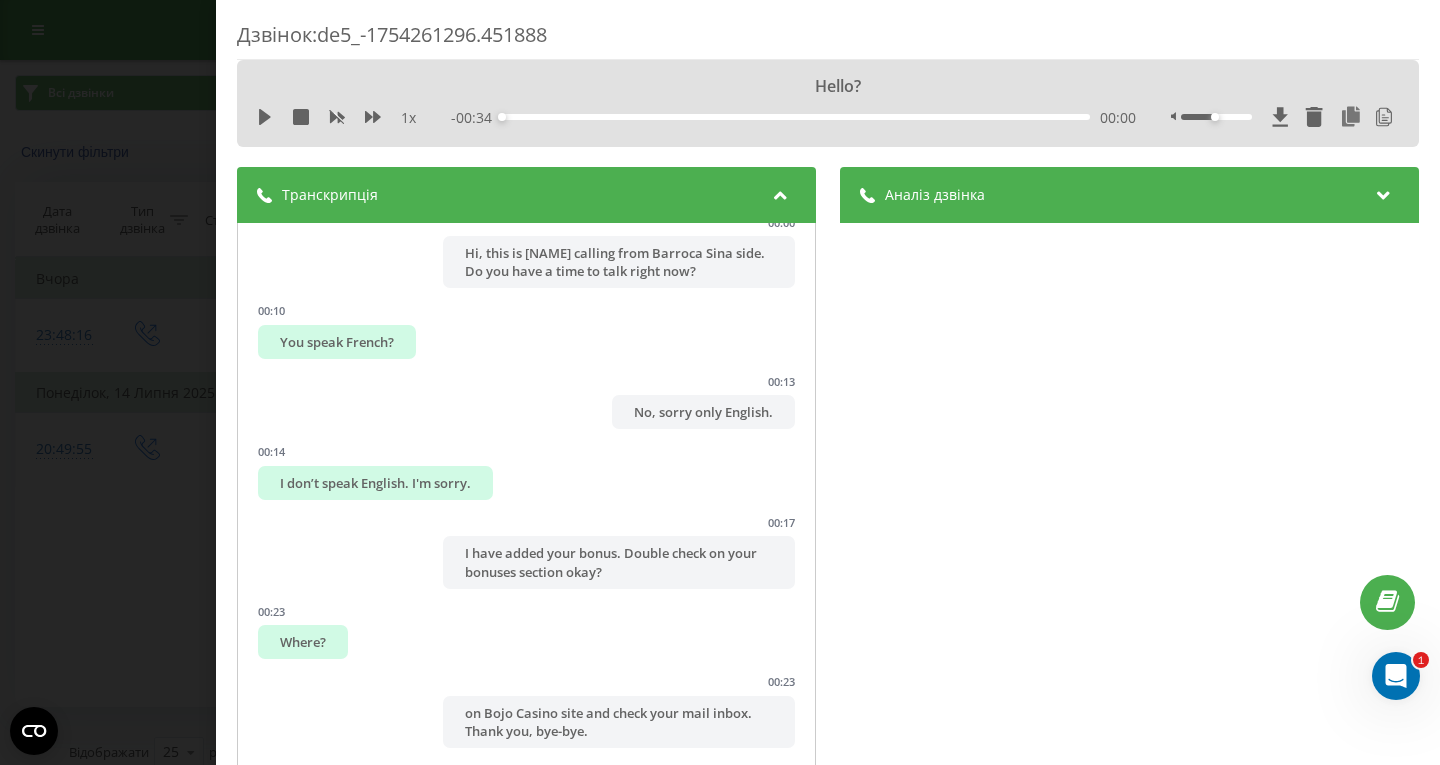 click on "Дзвінок : de5_-1754261296.451888 Hello? 1 x - 00:34 00:00 00:00 Транскрипція 00:00 Hello? 00:00 Hi, this is [NAME] calling from Barroca Sina side. Do you have a time to talk right now? 00:10 You speak French? 00:13 No, sorry only English. 00:14 I don’t speak English. I'm sorry. 00:17 I have added your bonus. Double check on your bonuses section okay? 00:23 Where? 00:23 on Bojo Casino site and check your mail inbox. Thank you, bye-bye. 00:26 Come on. 00:30 Okay, thank you. Аналіз дзвінка Назва профілю softsich.com / DE Підсумок дзвінка A very brief call where representative [NAME] from Barroca Sina contacted a client who doesn't speak English. Despite the language barrier, she proceeded to inform about bonus additions to Bojo Casino site and asked client to check email. The call lacked proper sales structure and ended abruptly due to communication difficulties. Оцінка діалогу Відкриття 3 Презентація 1 1.75 1 2" at bounding box center [720, 382] 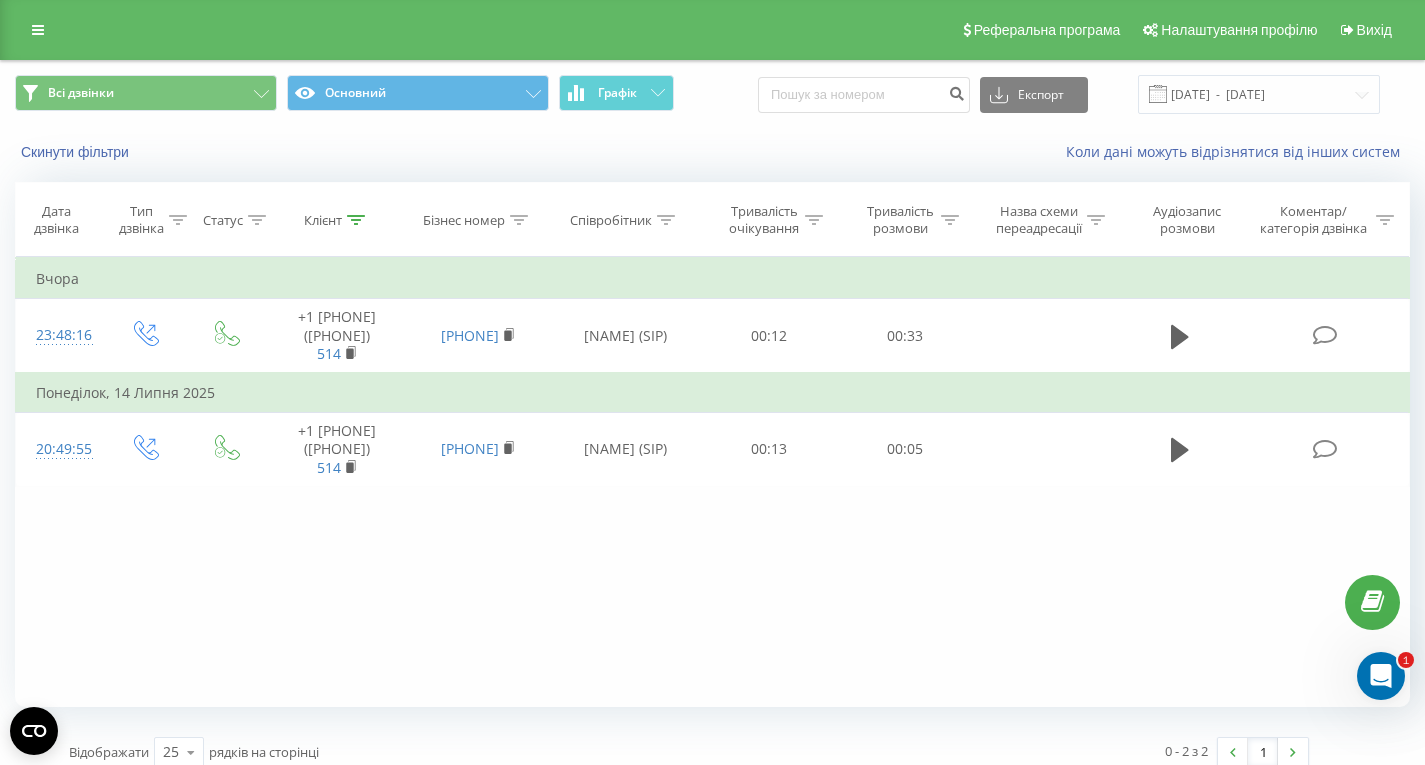 click at bounding box center [356, 220] 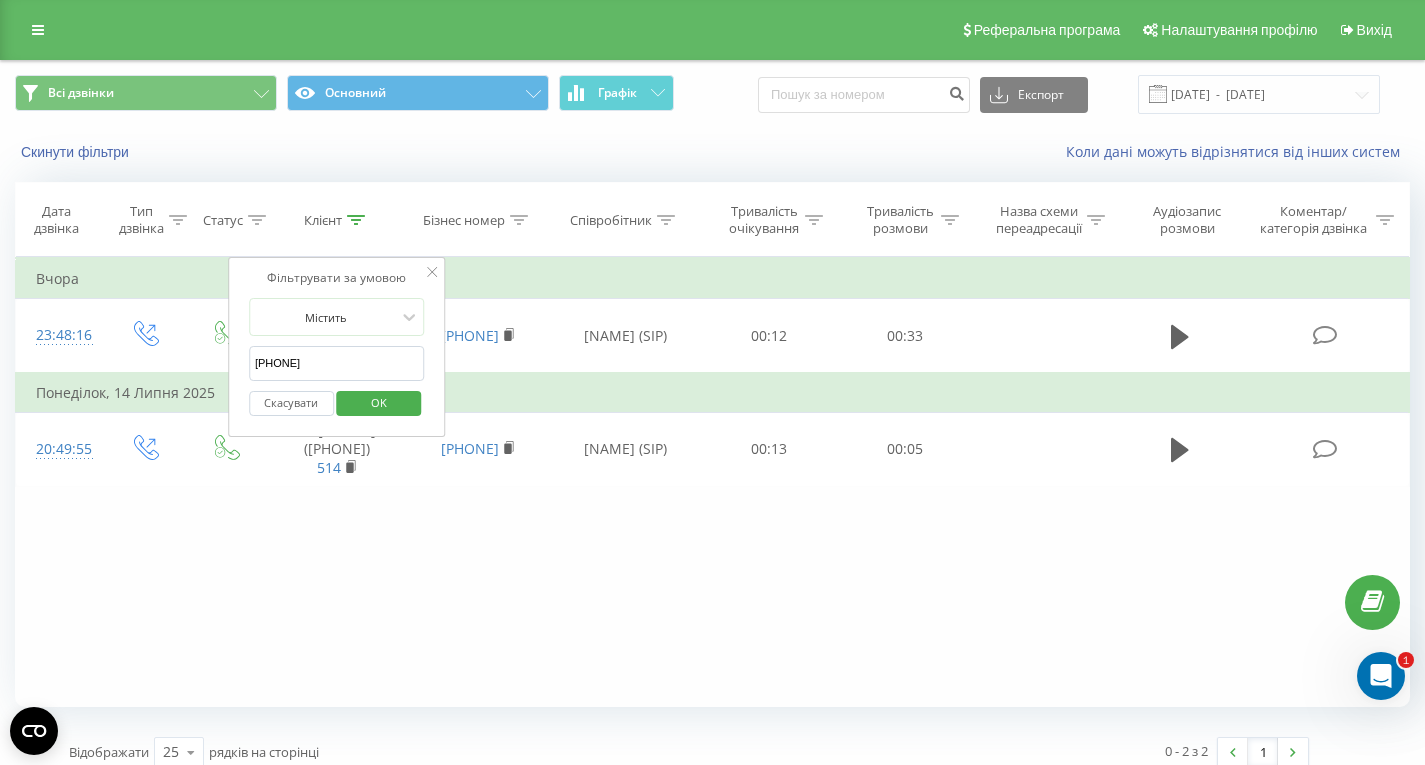 click on "[PHONE]" at bounding box center (337, 363) 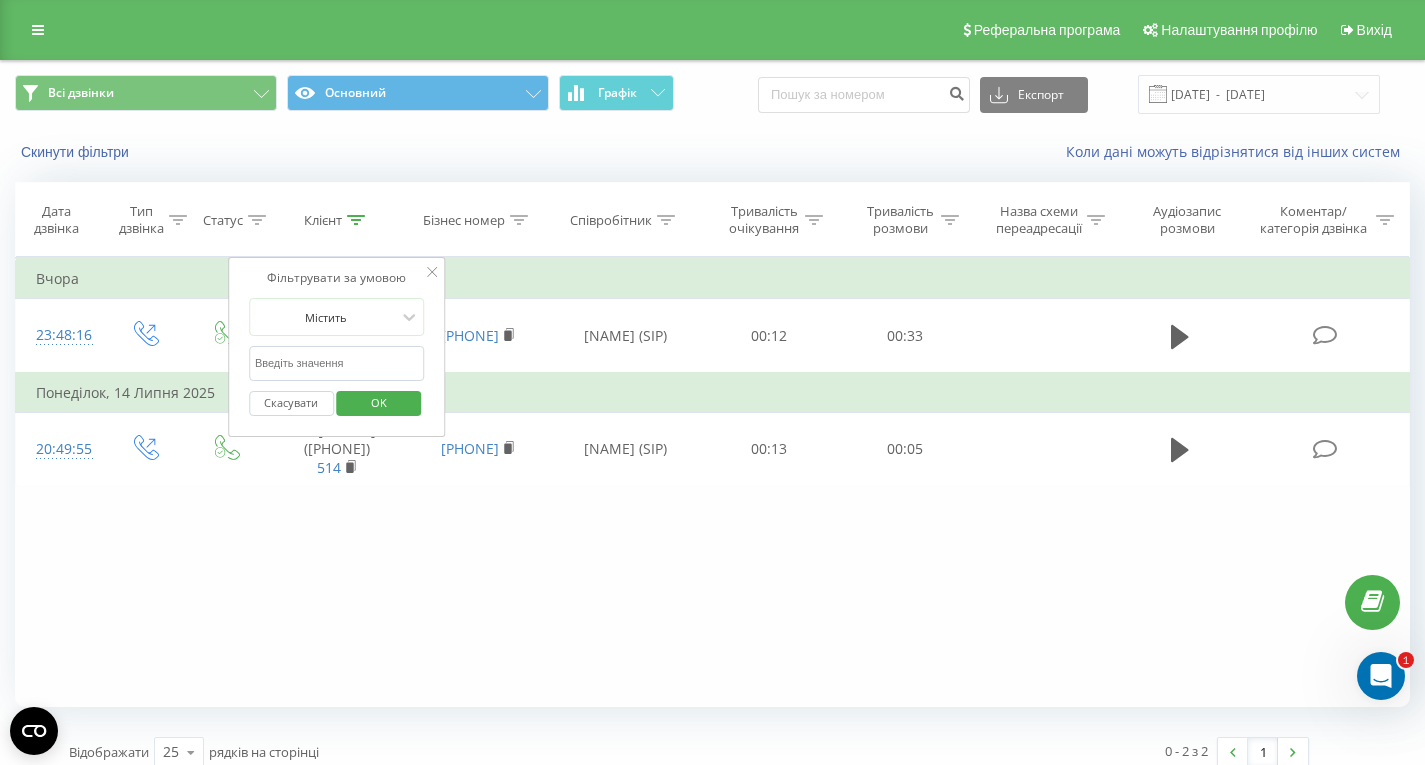 paste on "[EMAIL]" 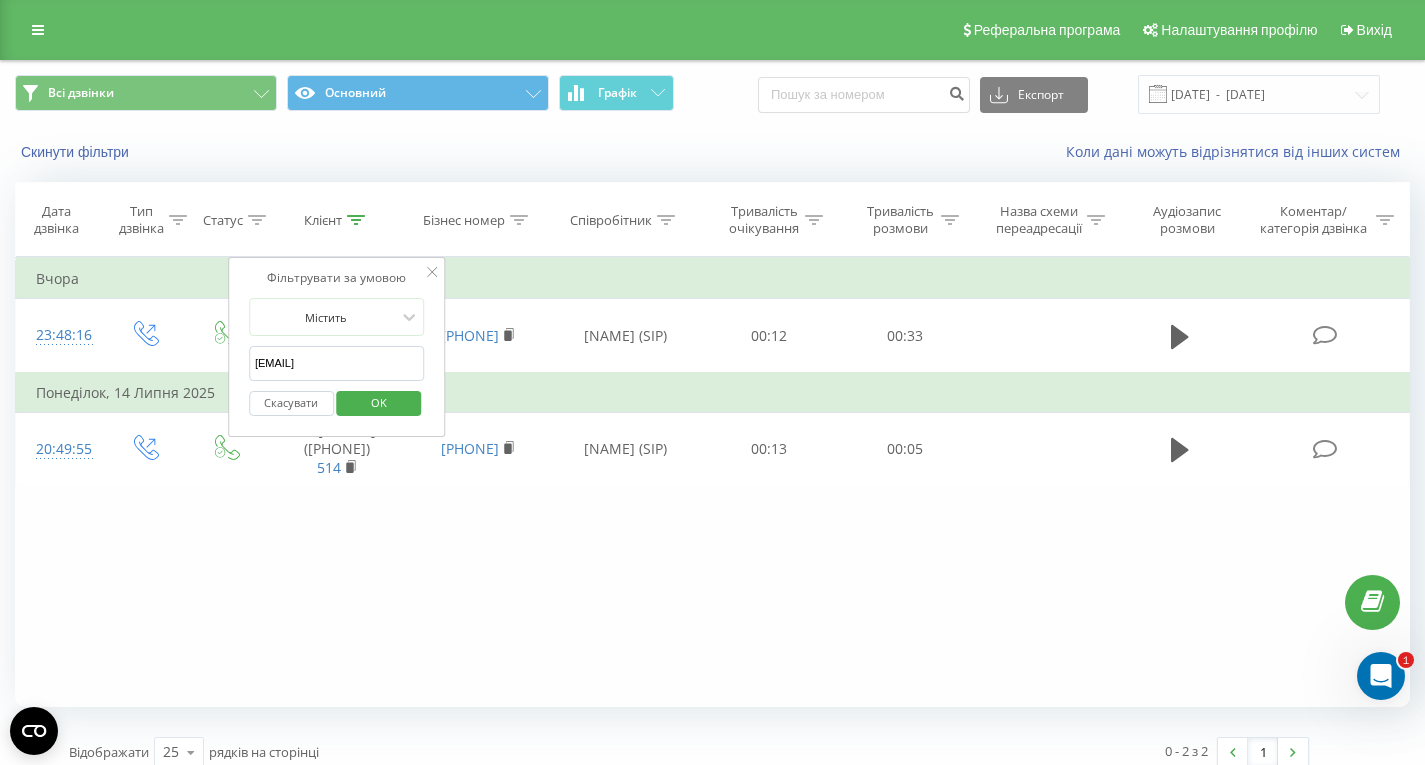 type on "[EMAIL]" 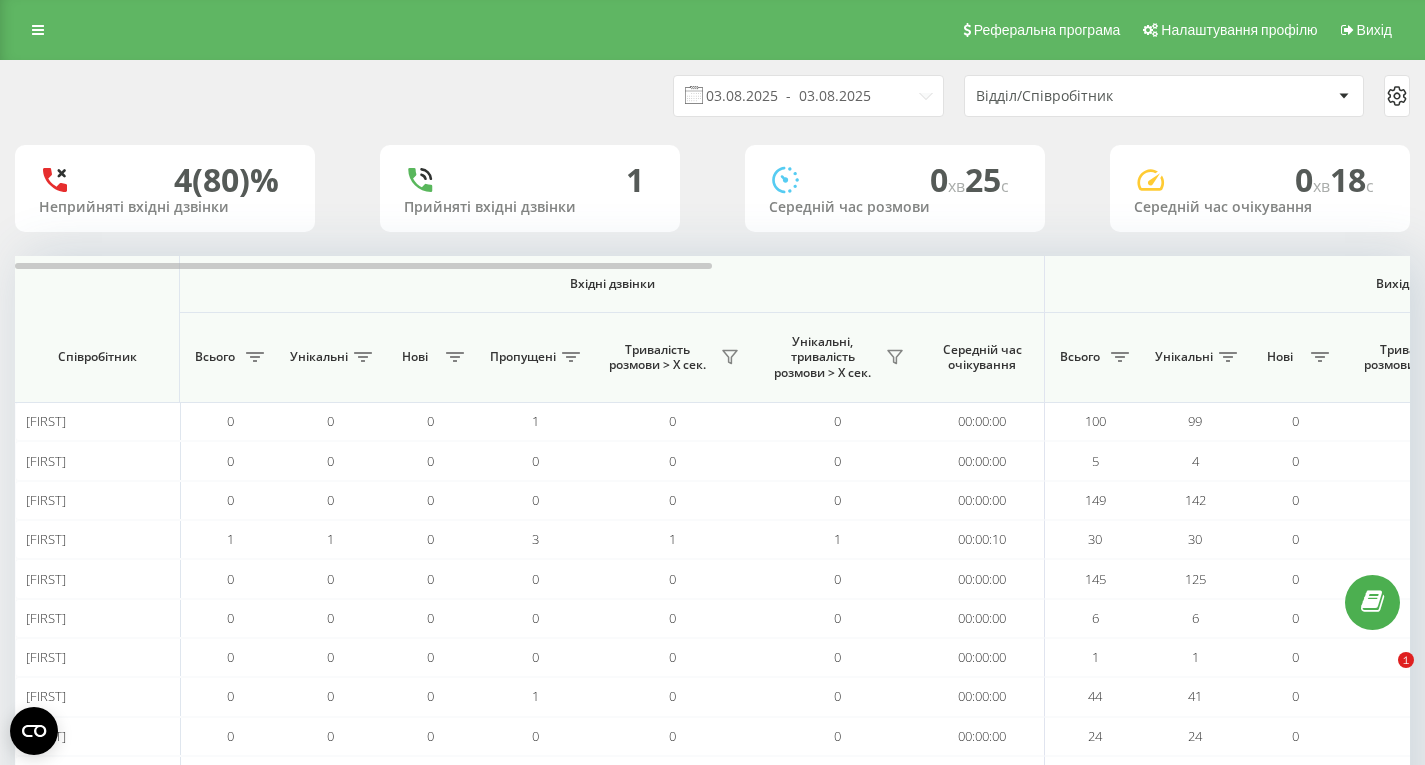 scroll, scrollTop: 17, scrollLeft: 0, axis: vertical 